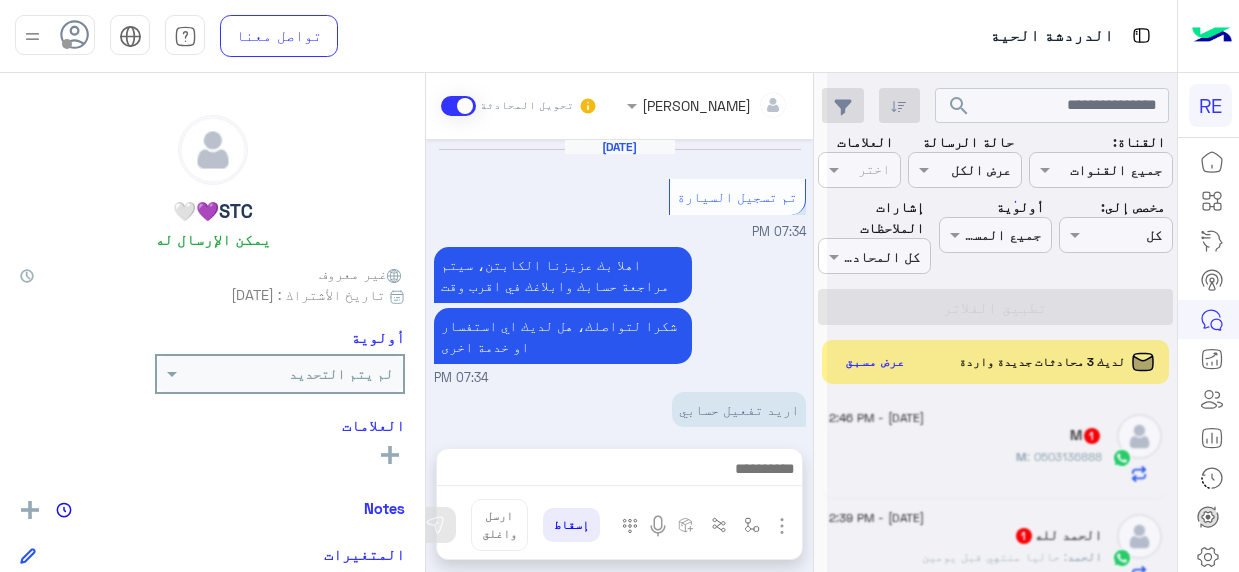 scroll, scrollTop: 0, scrollLeft: 0, axis: both 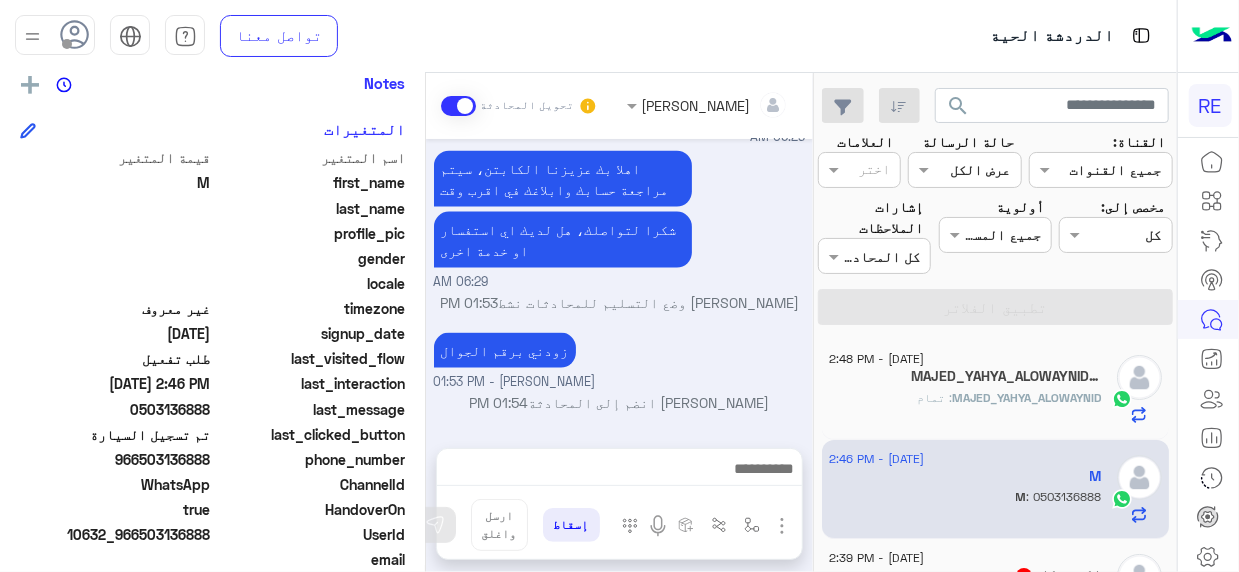 click on "0503136888" at bounding box center [759, 451] 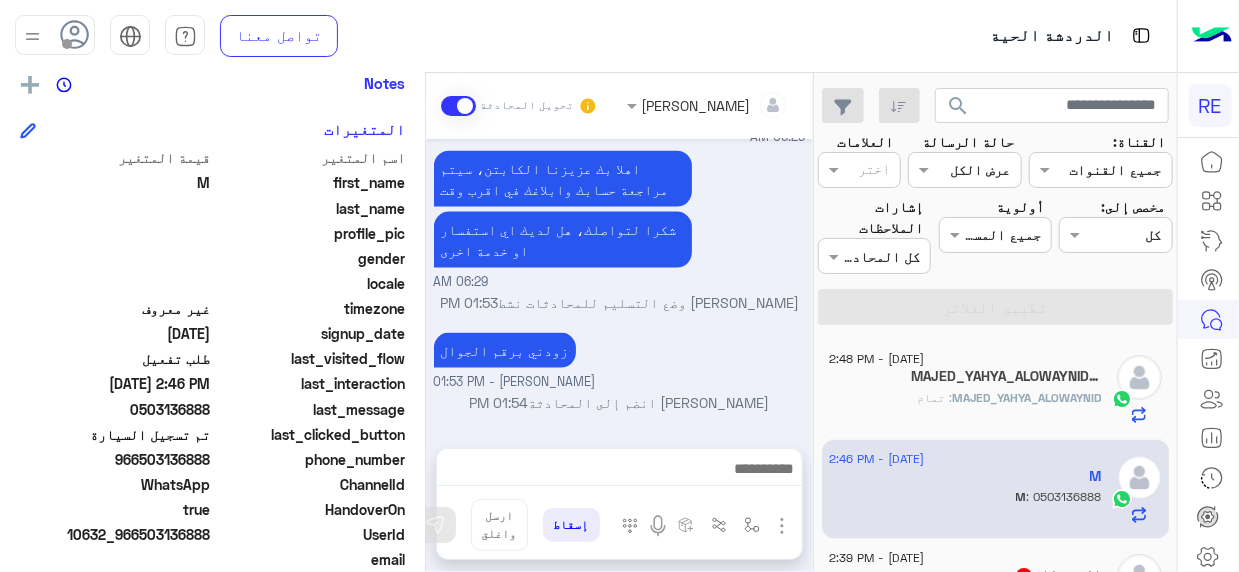 copy on "0503136888" 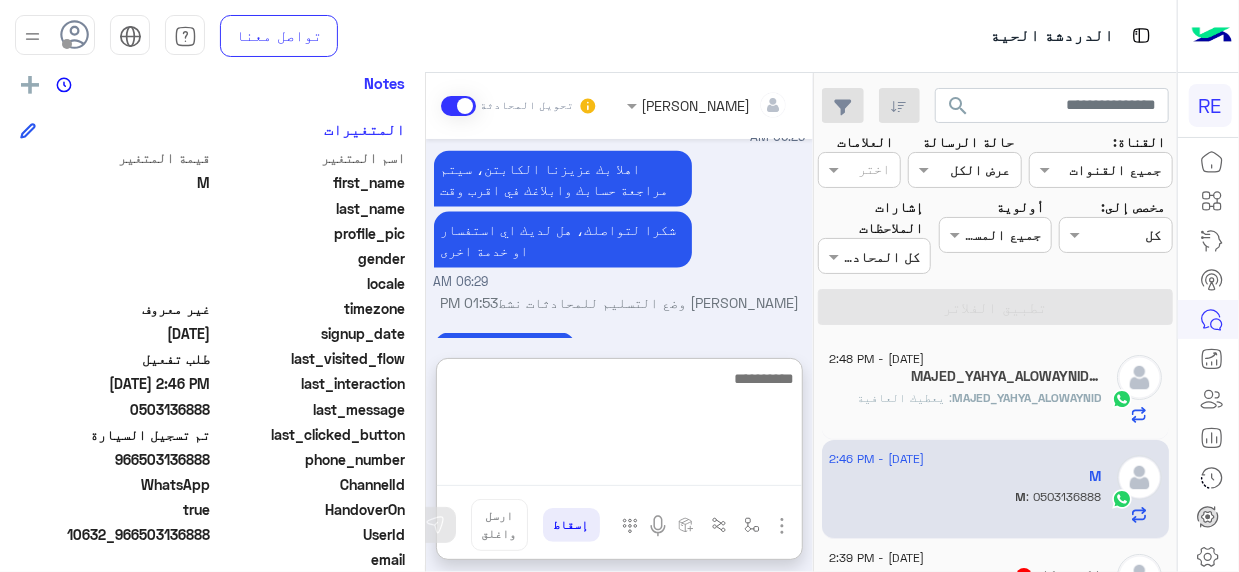 click at bounding box center [619, 426] 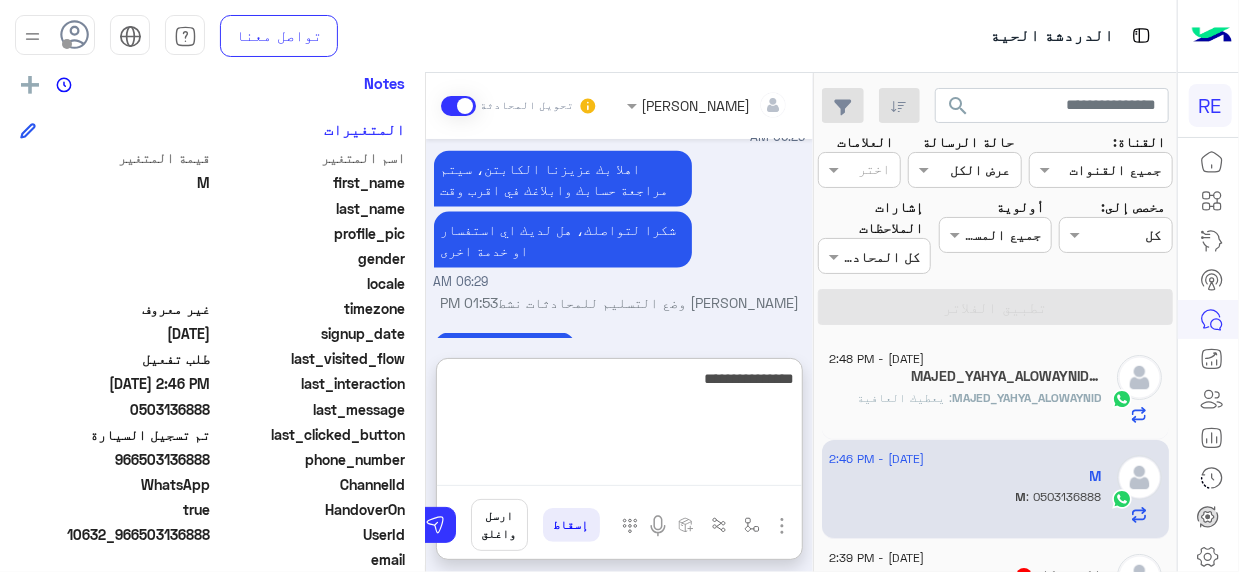 type on "**********" 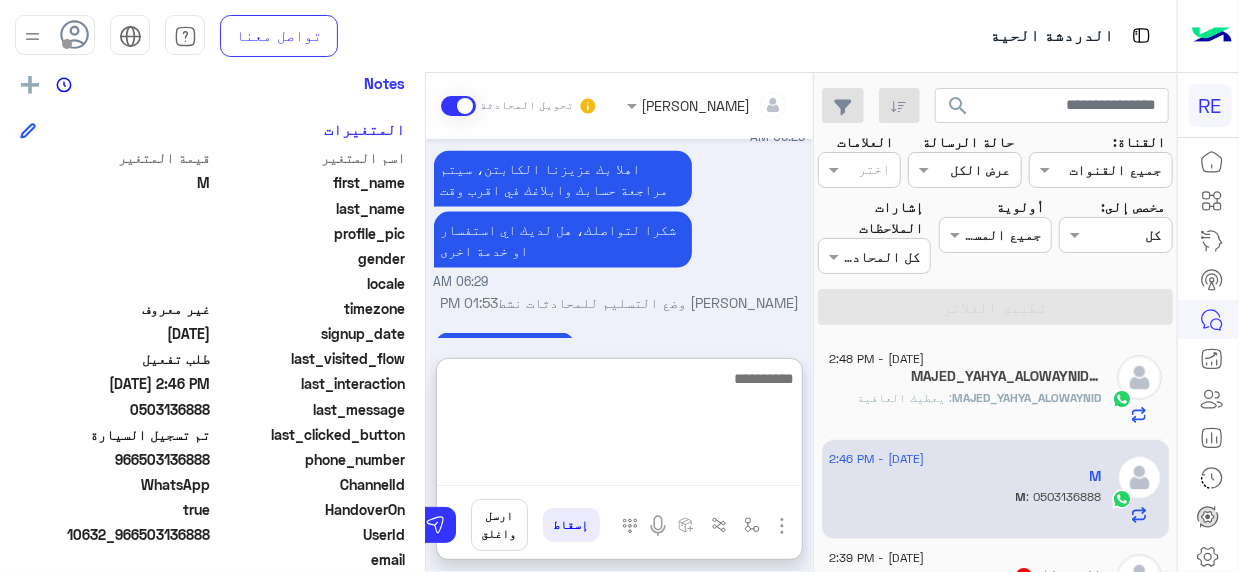 scroll, scrollTop: 1436, scrollLeft: 0, axis: vertical 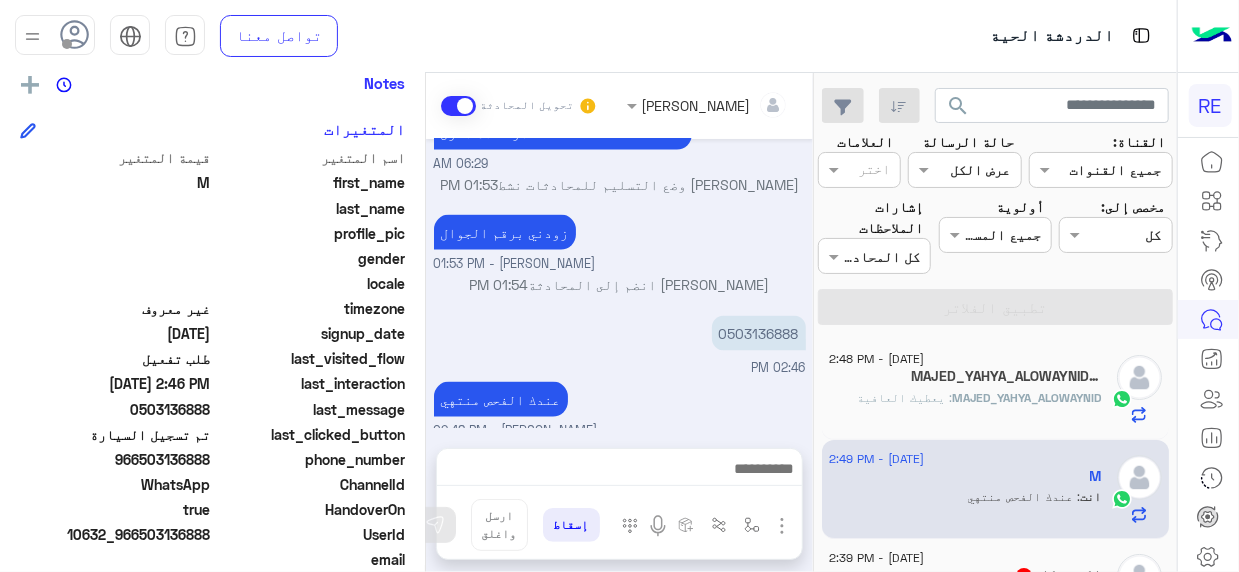click on "MAJED_YAHYA_ALOWAYNID : يعطيك العافية" 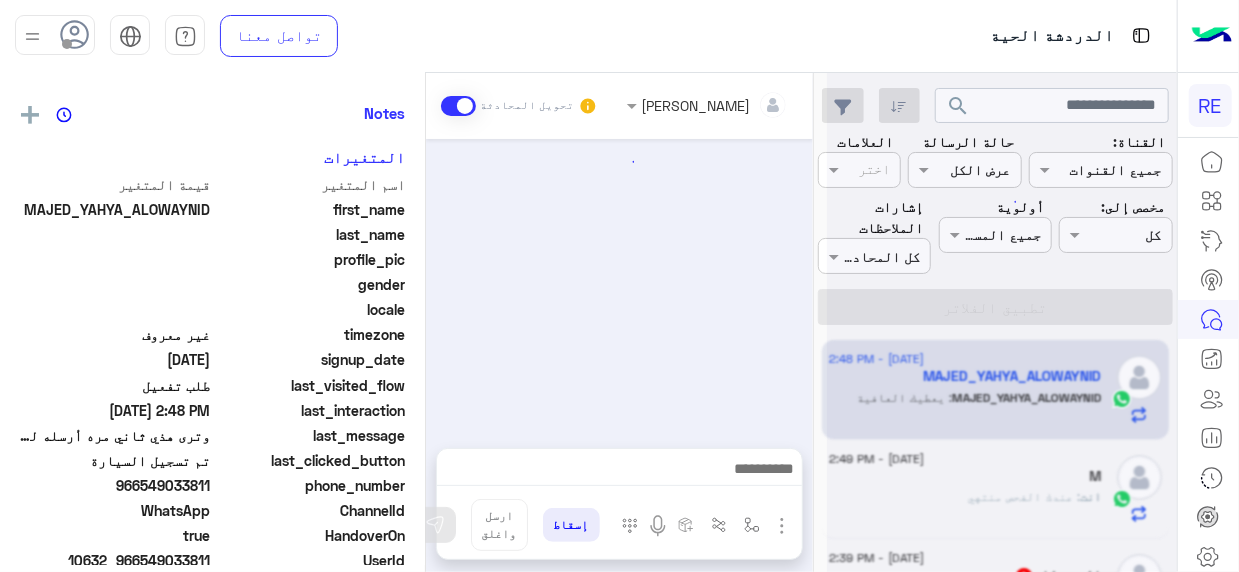 scroll, scrollTop: 425, scrollLeft: 0, axis: vertical 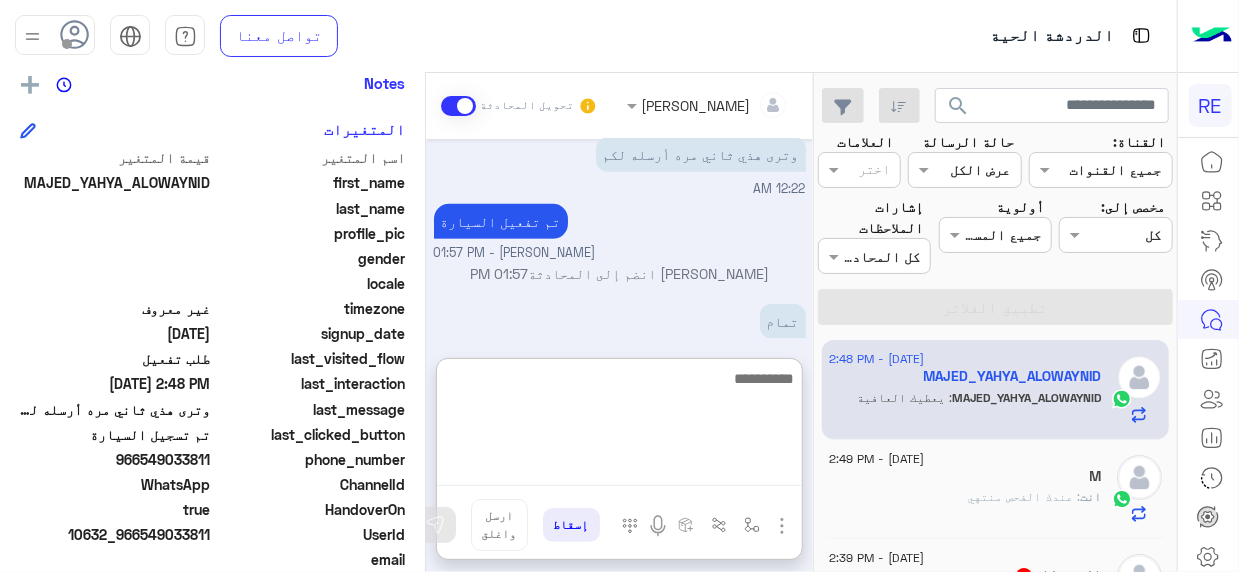 click at bounding box center [619, 426] 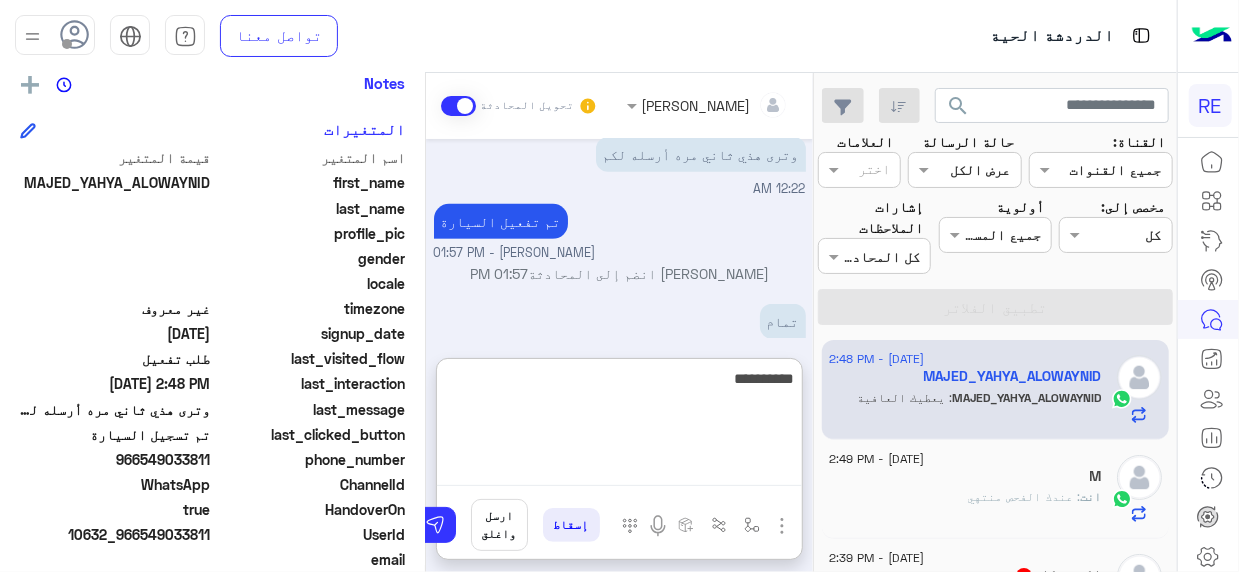 type on "**********" 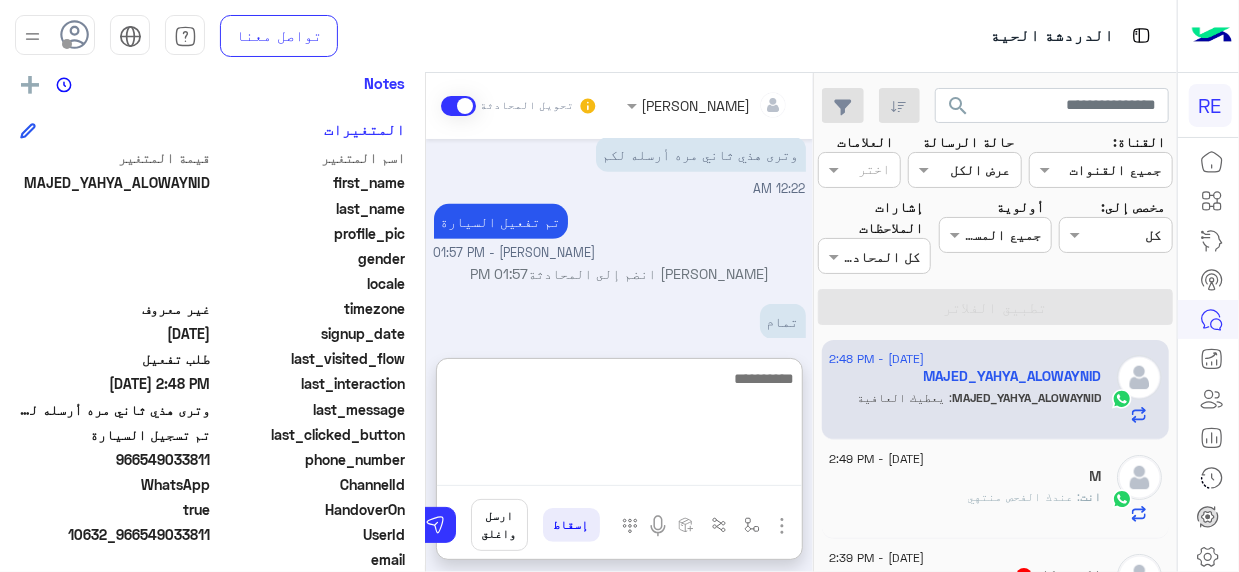 scroll, scrollTop: 564, scrollLeft: 0, axis: vertical 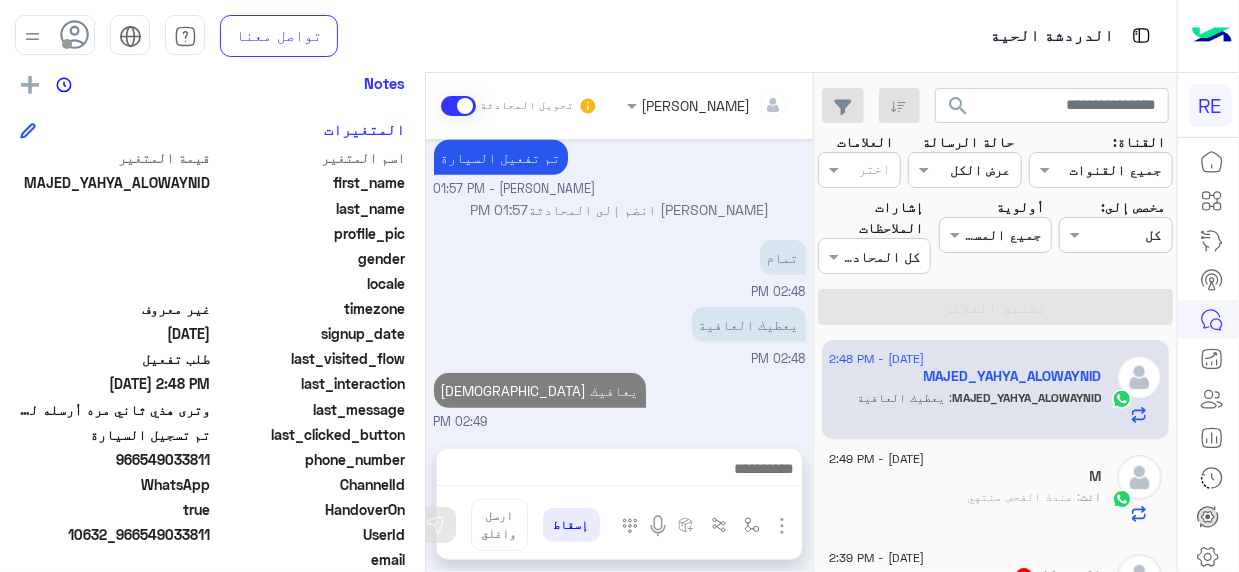 click on "2 July - 2:48 PM  MAJED_YAHYA_ALOWAYNID   MAJED_YAHYA_ALOWAYNID : يعطيك العافية 2 July - 2:49 PM  M    انت  : عندك الفحص منتهي 2 July - 2:39 PM  الحمد لله  1 الحمد : حاليا منتهي قبل يومين 2 July - 2:37 PM  ابو تميم  7 بوت :   Prebooking Trips  2 July - 2:30 PM  004🌷   5 بوت :   آلية التطبيق (محدث)  2 July - 2:22 PM  966550017374 ALAMRI  6 بوت :   Default reply  2 July - 2:16 PM  Abdulrahman   2 Abdulrahman : 0545746364 2 July - 2:16 PM  badran   2 badran : شكرا 2 July - 2:13 PM  أبو أنس..  2 أبو : واللي يشترك في الباقه تصير النسبه موحدة 2 July - 2:11 PM  SALEH   1 SALEH : يعطيك العافيه 2 July - 2:10 PM  عبدالله الشمري   انت  : نعم  2 July - 2:03 PM  STC💜🤍   STC💜🤍 : لاهنت 🫡 2 July - 2:00 PM  سبحان الله وبحمده   انت  : تم تفعيل السيارة  2 July - 1:54 PM  .    انت  2 July - 1:50 PM  انت" 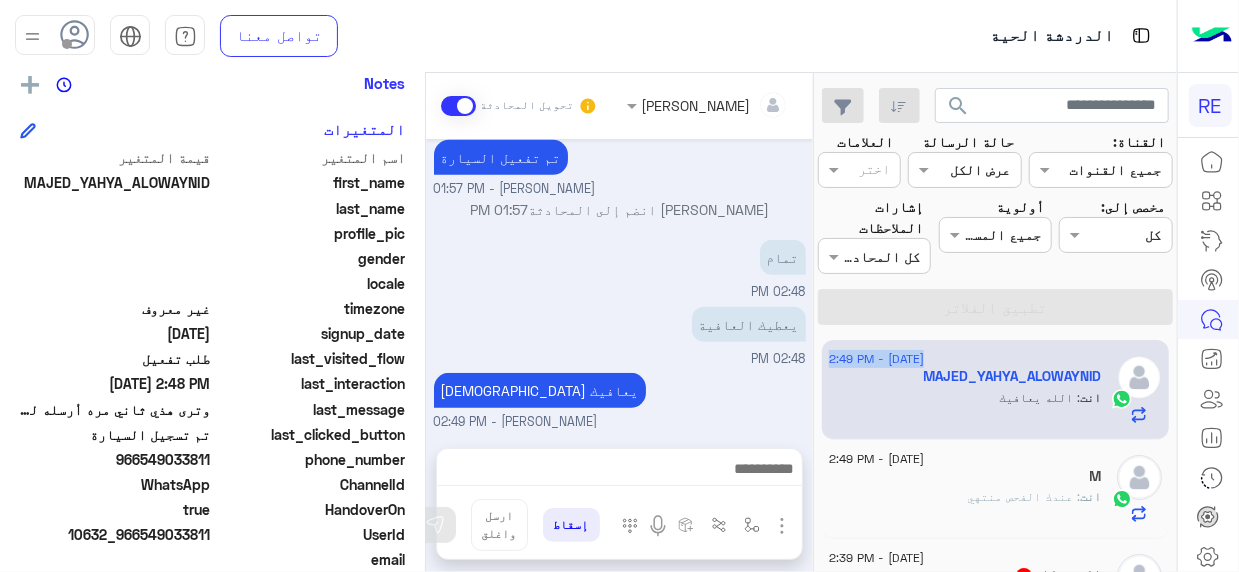 click on "2 July - 2:49 PM  MAJED_YAHYA_ALOWAYNID    انت  : الله يعافيك 2 July - 2:49 PM  M    انت  : عندك الفحص منتهي 2 July - 2:39 PM  الحمد لله  1 الحمد : حاليا منتهي قبل يومين 2 July - 2:37 PM  ابو تميم  7 بوت :   Prebooking Trips  2 July - 2:30 PM  004🌷   5 بوت :   آلية التطبيق (محدث)  2 July - 2:22 PM  966550017374 ALAMRI  6 بوت :   Default reply  2 July - 2:16 PM  Abdulrahman   2 Abdulrahman : 0545746364 2 July - 2:16 PM  badran   2 badran : شكرا 2 July - 2:13 PM  أبو أنس..  2 أبو : واللي يشترك في الباقه تصير النسبه موحدة 2 July - 2:11 PM  SALEH   1 SALEH : يعطيك العافيه 2 July - 2:10 PM  عبدالله الشمري   انت  : نعم  2 July - 2:03 PM  STC💜🤍   STC💜🤍 : لاهنت 🫡 2 July - 2:00 PM  سبحان الله وبحمده   انت  : تم تفعيل السيارة  2 July - 1:54 PM  .    انت  : تفضل كيف اقدر اساعدك" 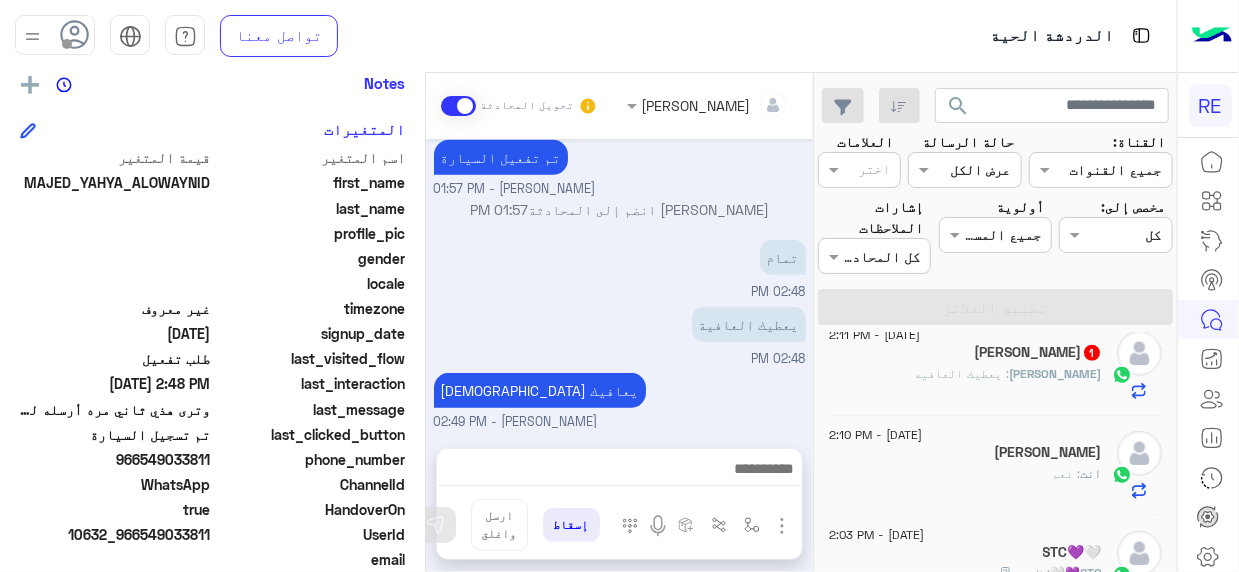 scroll, scrollTop: 927, scrollLeft: 0, axis: vertical 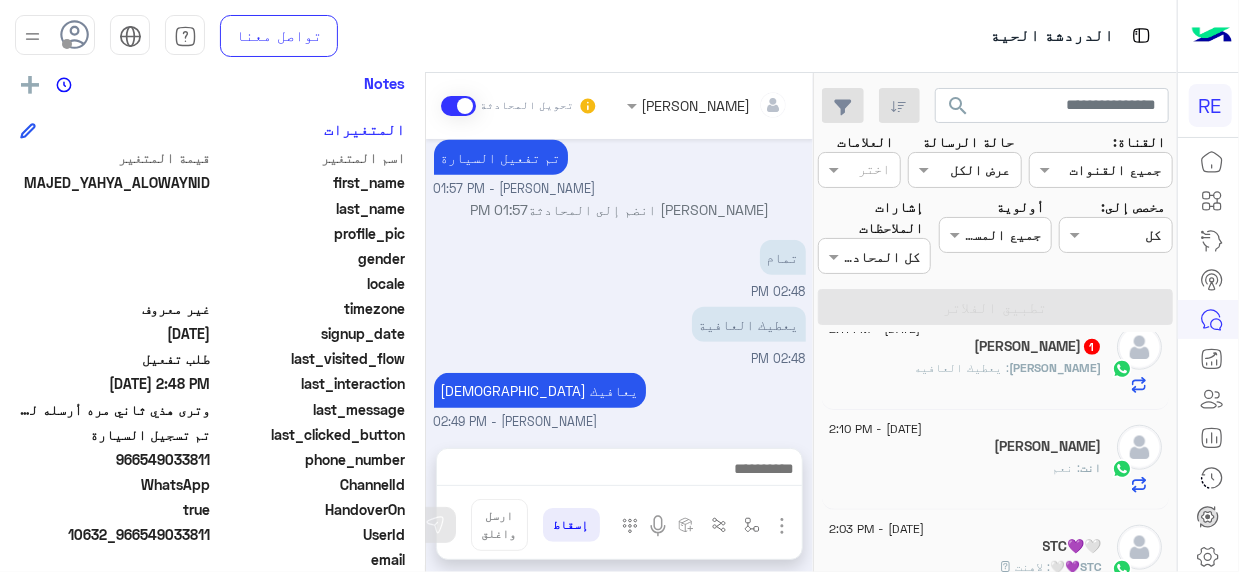 click on ": يعطيك العافيه" 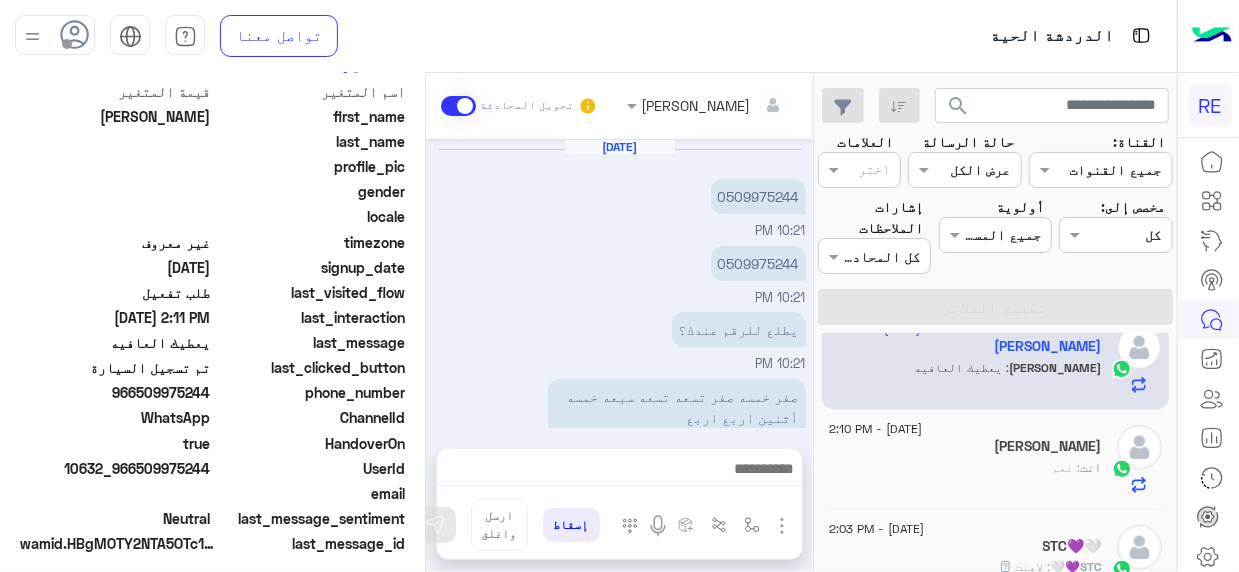 scroll, scrollTop: 425, scrollLeft: 0, axis: vertical 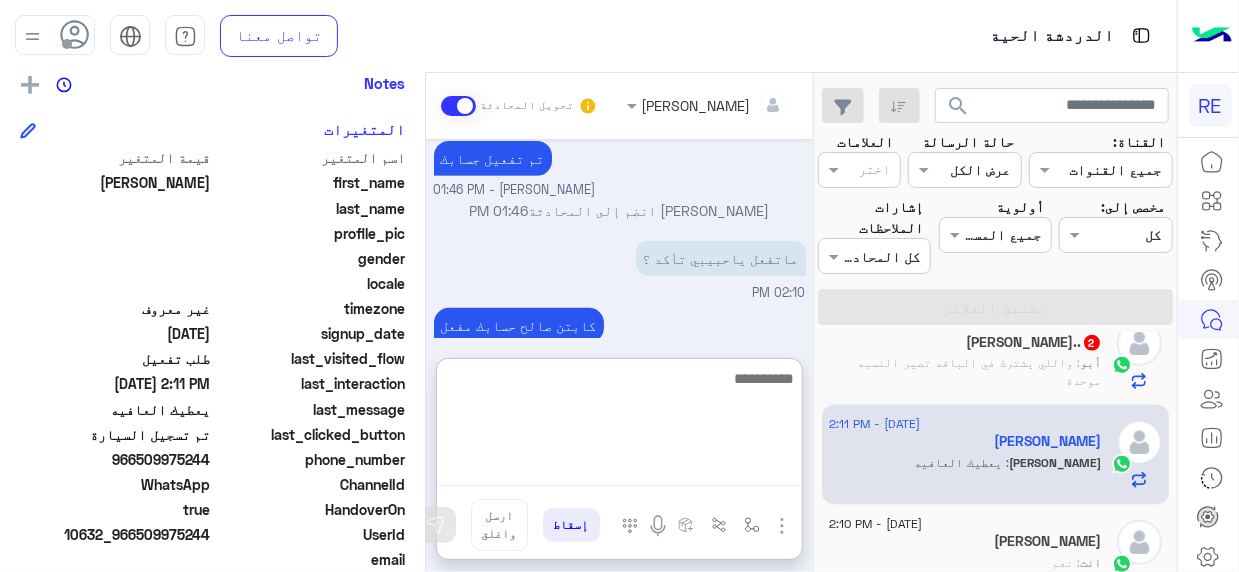 click at bounding box center (619, 426) 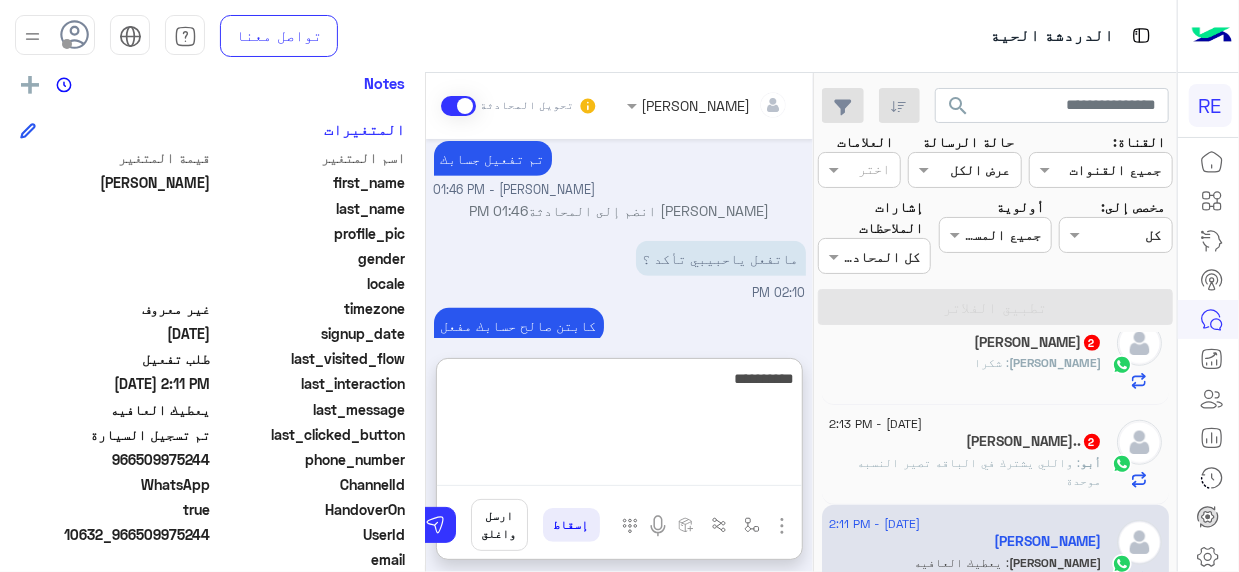 type on "**********" 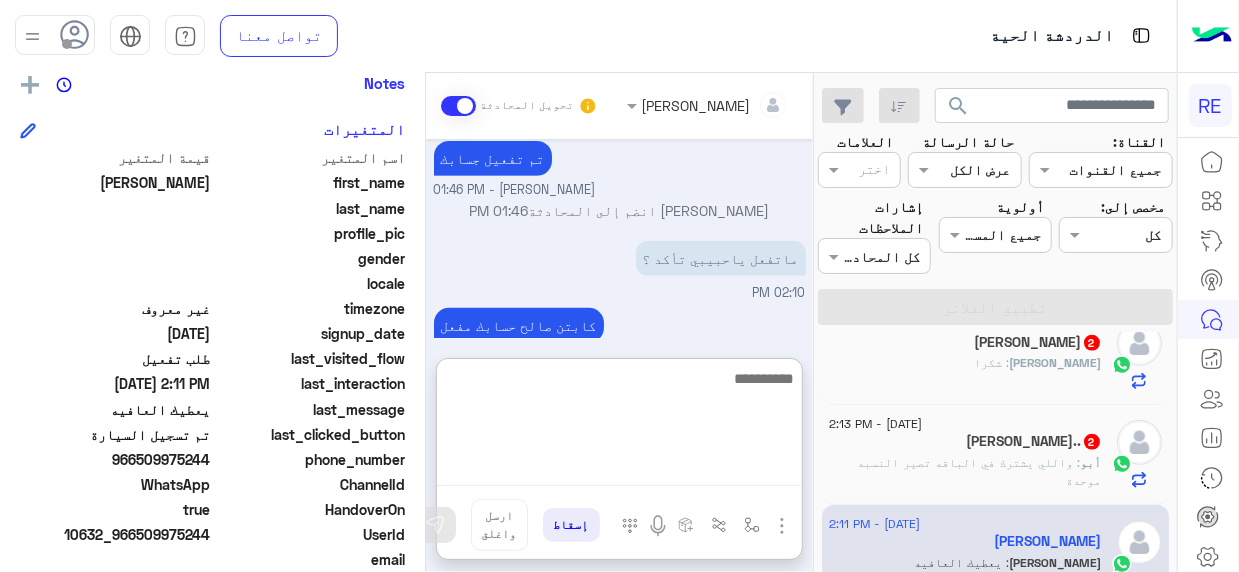 scroll, scrollTop: 582, scrollLeft: 0, axis: vertical 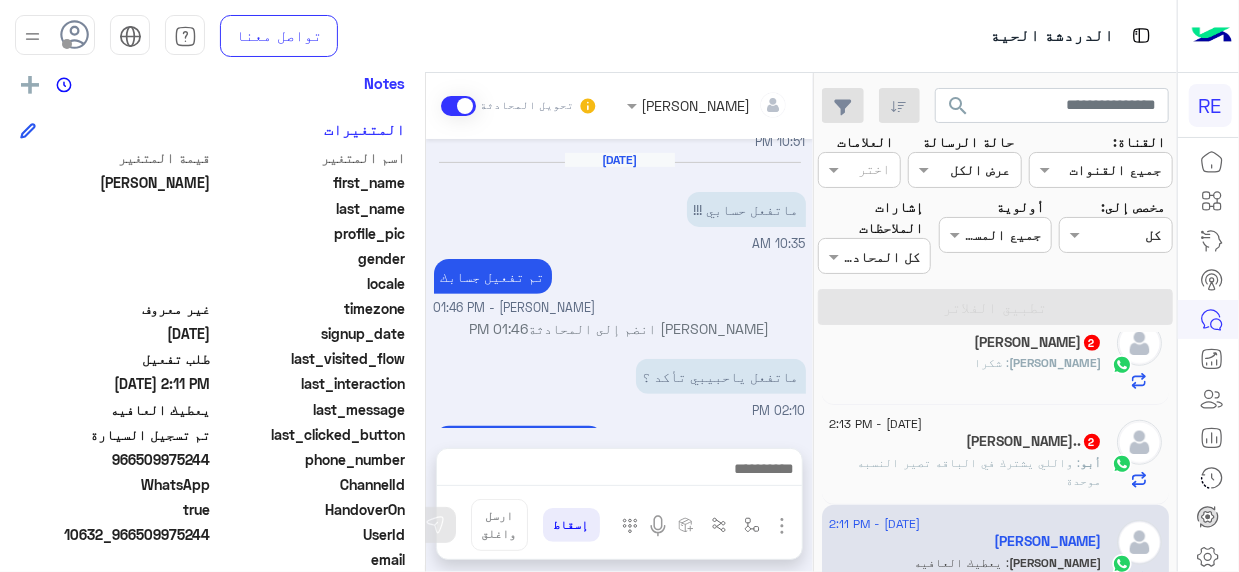 click on ": واللي يشترك في الباقه تصير النسبه موحدة" 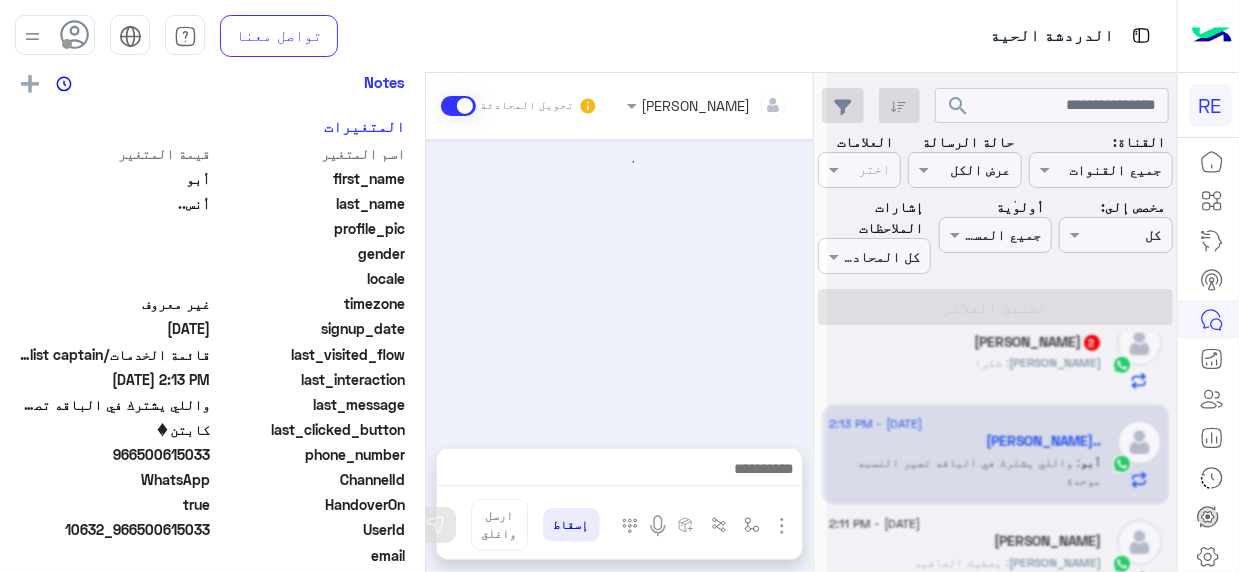 scroll, scrollTop: 425, scrollLeft: 0, axis: vertical 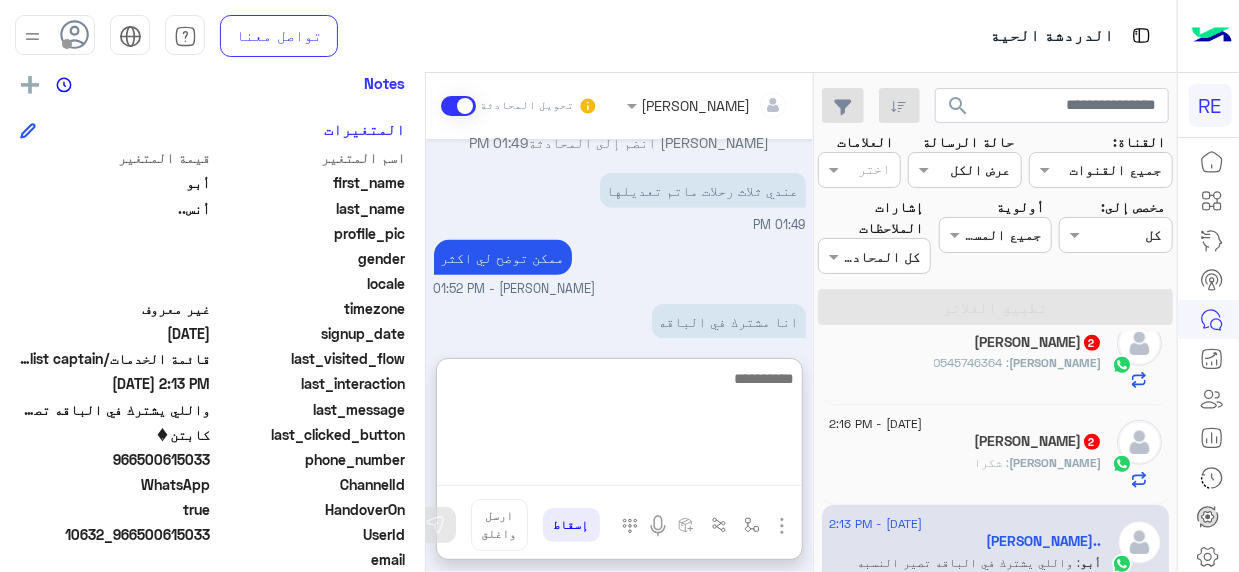 click at bounding box center (619, 426) 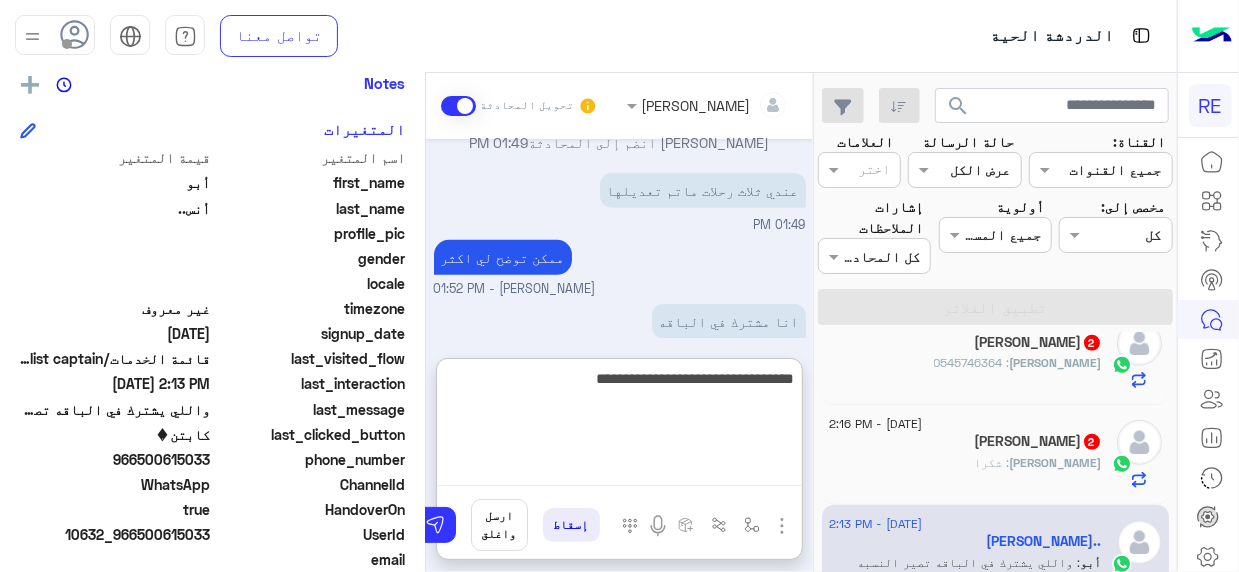 type on "**********" 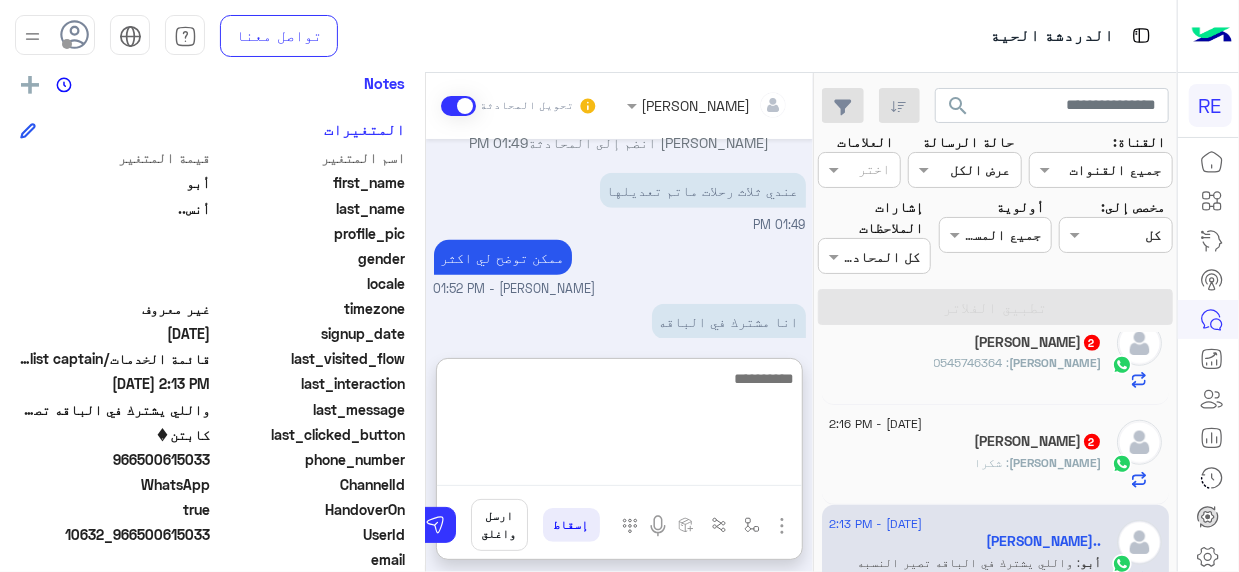 scroll, scrollTop: 709, scrollLeft: 0, axis: vertical 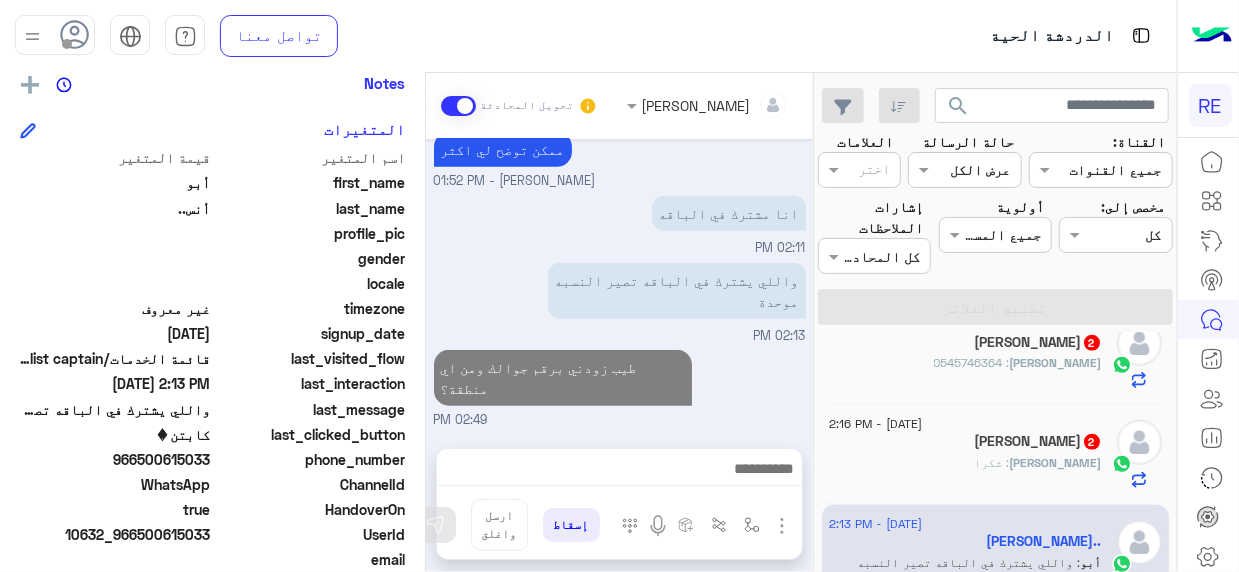 click on "badran   2" 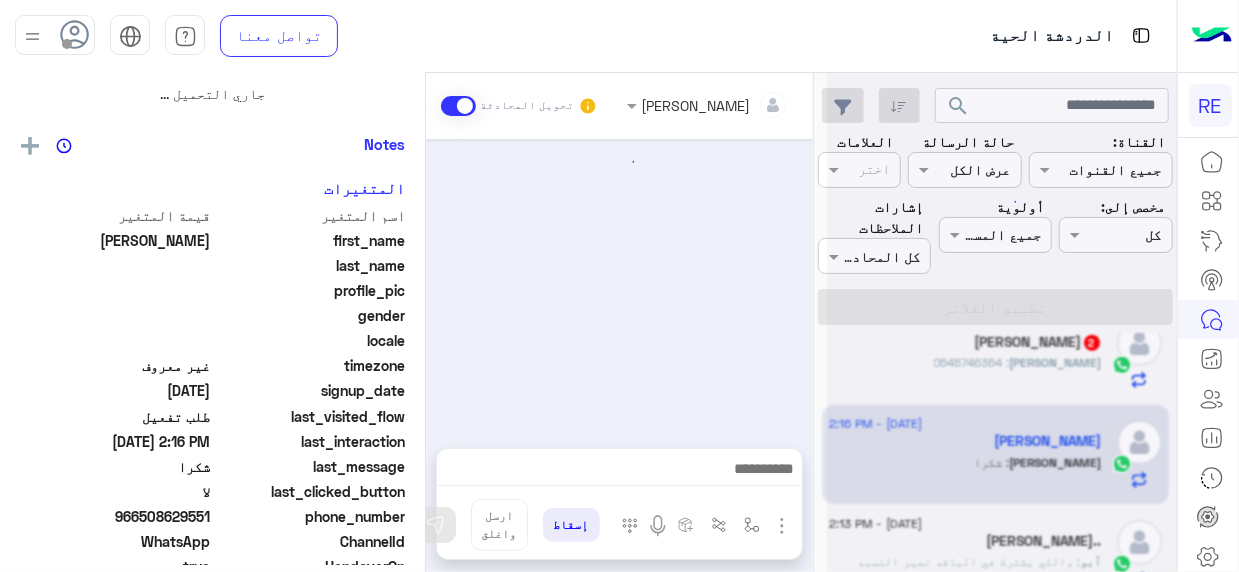 scroll, scrollTop: 0, scrollLeft: 0, axis: both 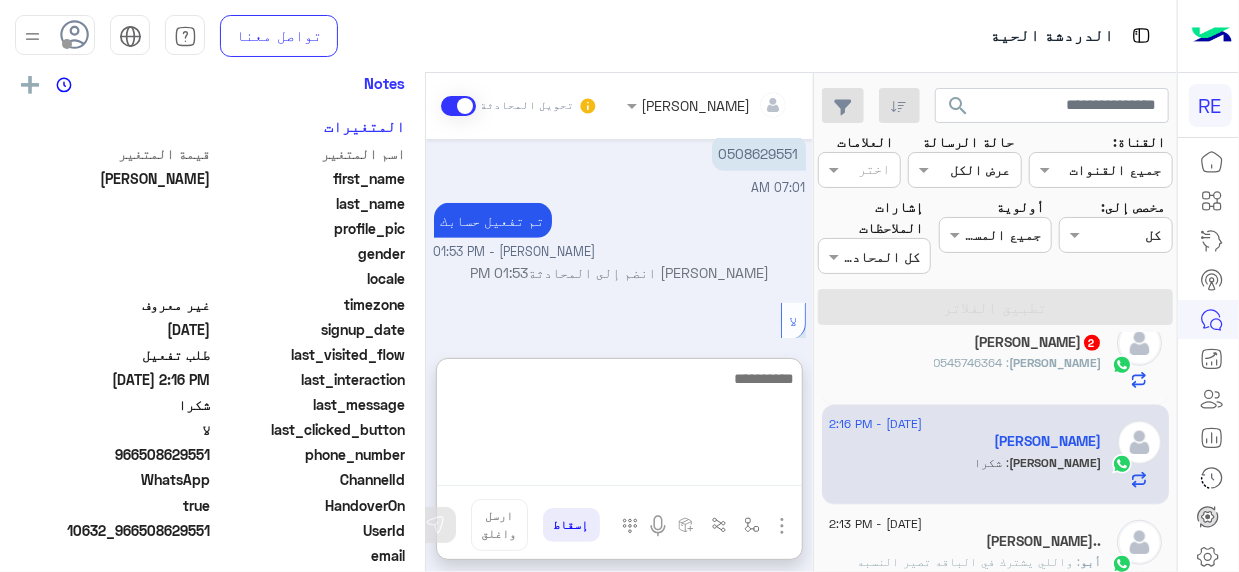 click at bounding box center (619, 426) 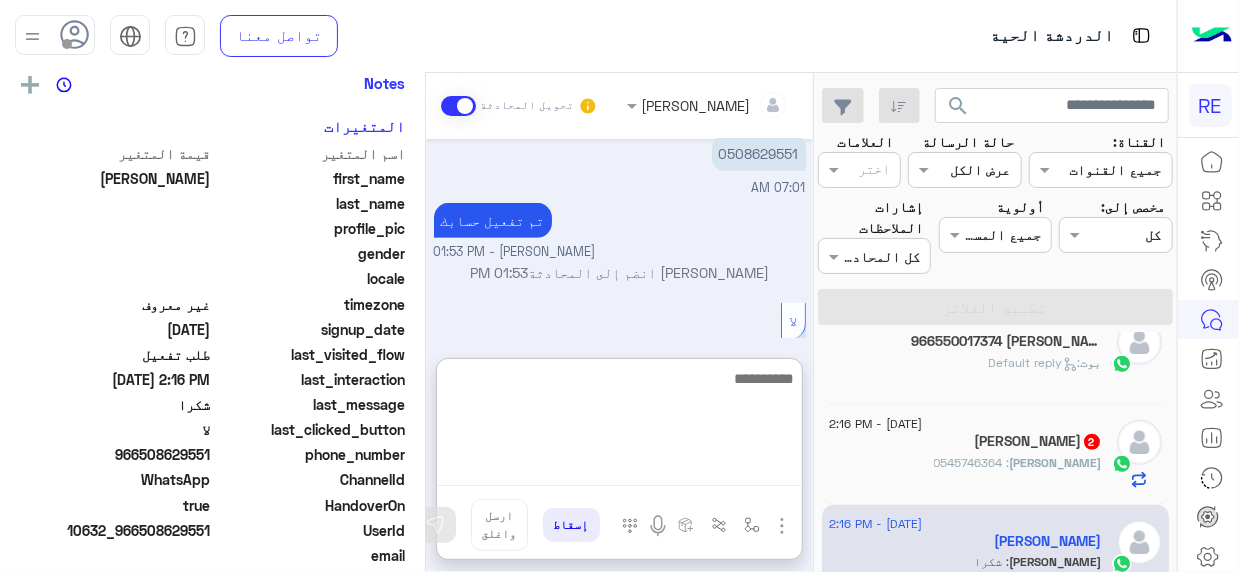scroll, scrollTop: 832, scrollLeft: 0, axis: vertical 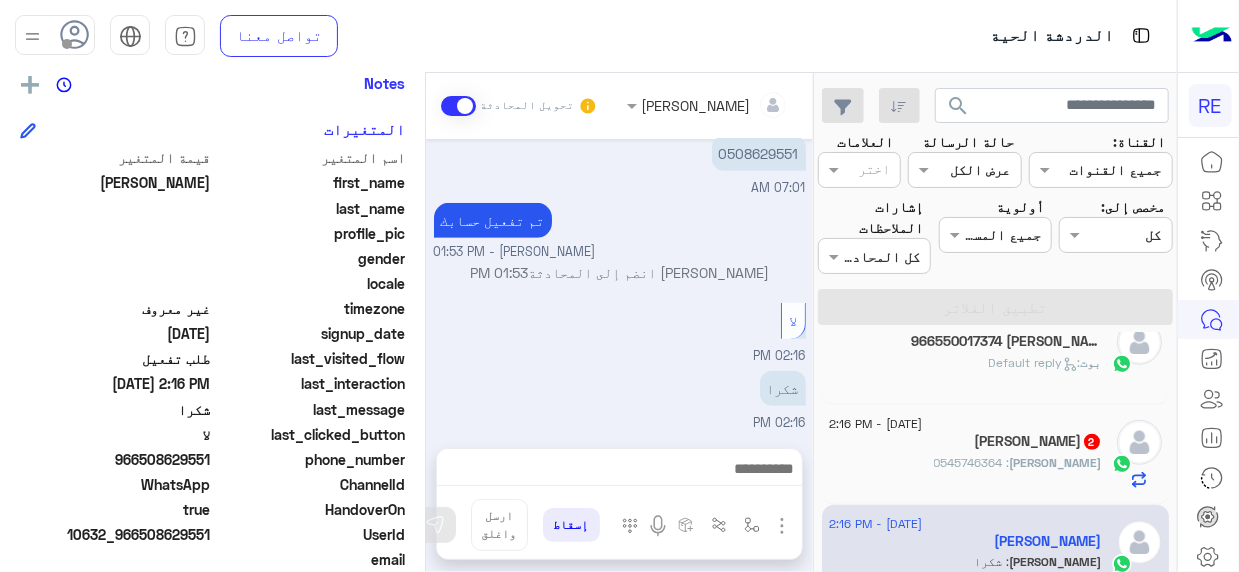 click on "[PERSON_NAME]" 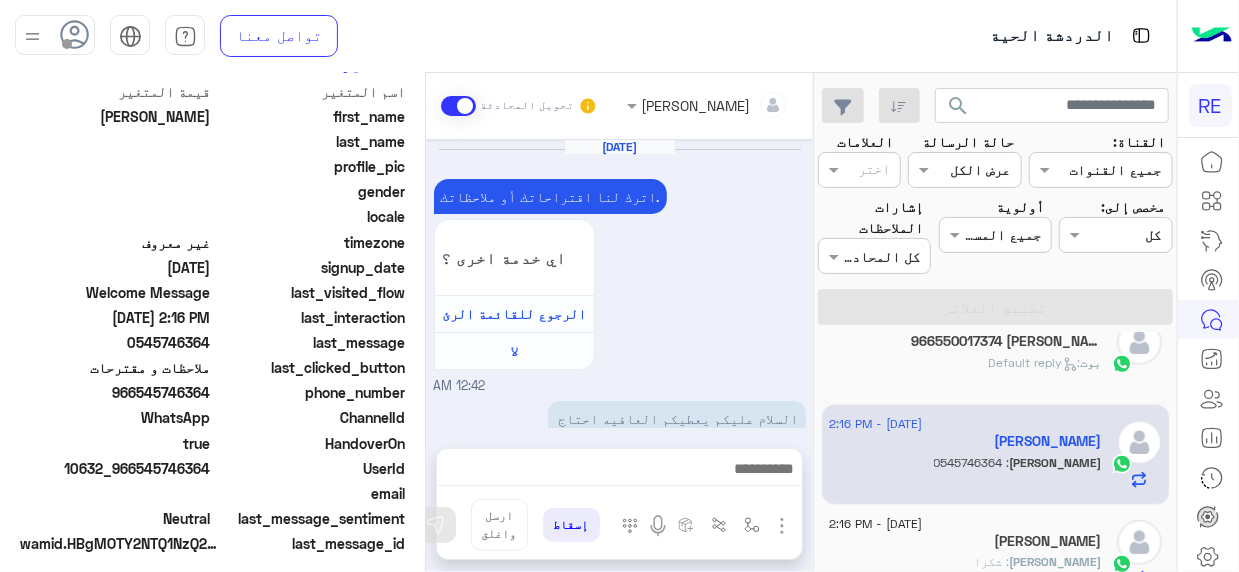 scroll, scrollTop: 425, scrollLeft: 0, axis: vertical 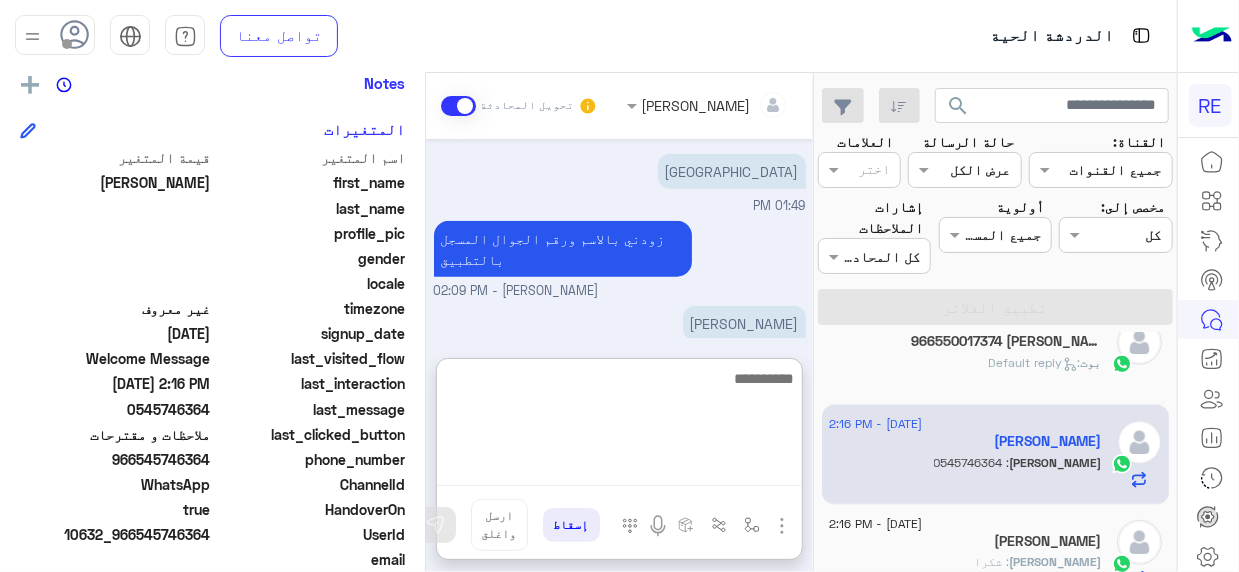 click at bounding box center (619, 426) 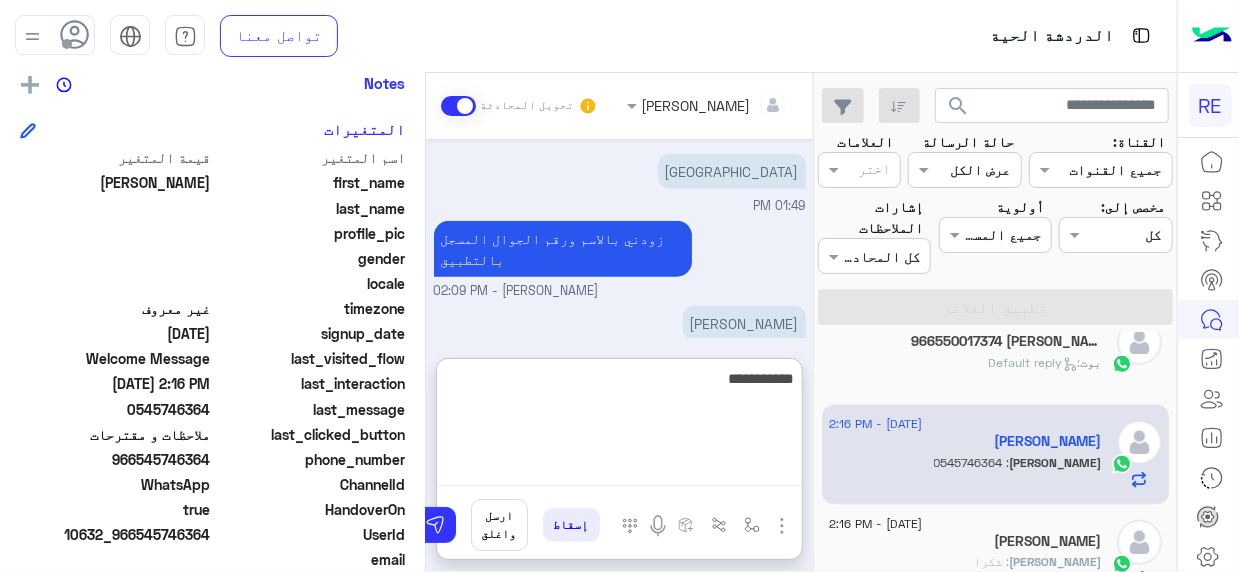 type on "**********" 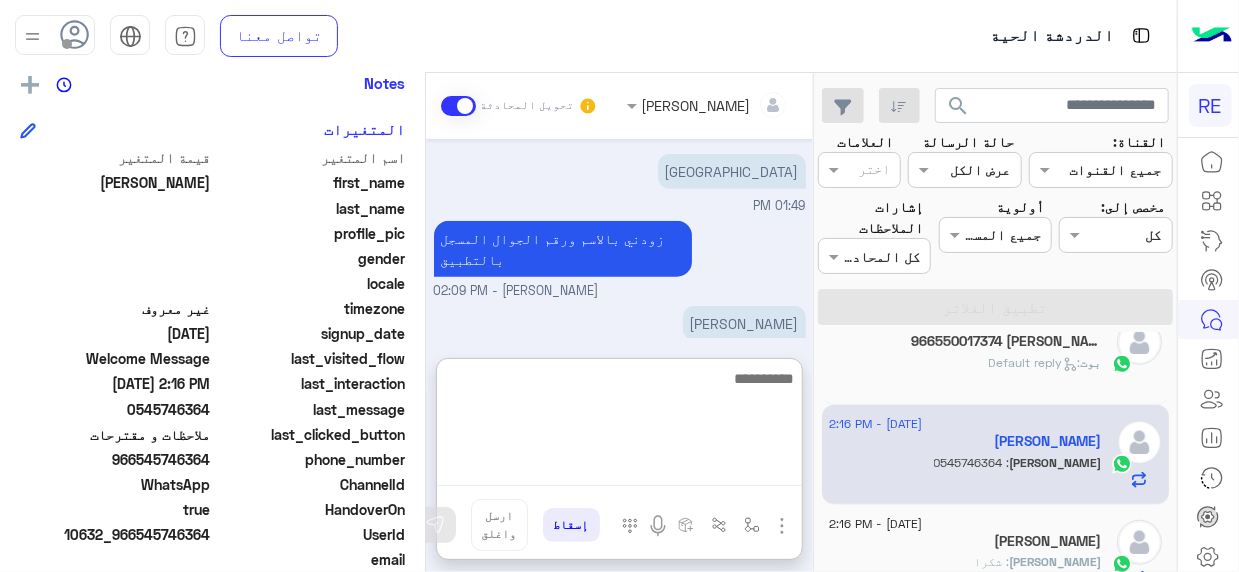 scroll, scrollTop: 1198, scrollLeft: 0, axis: vertical 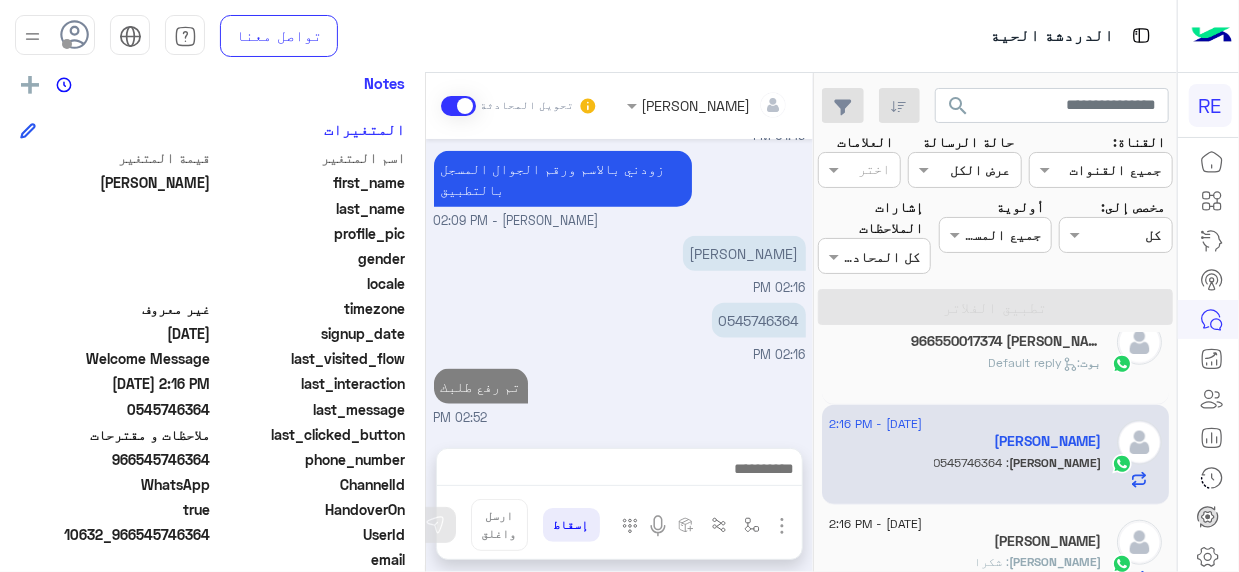 click on ":   Default reply" 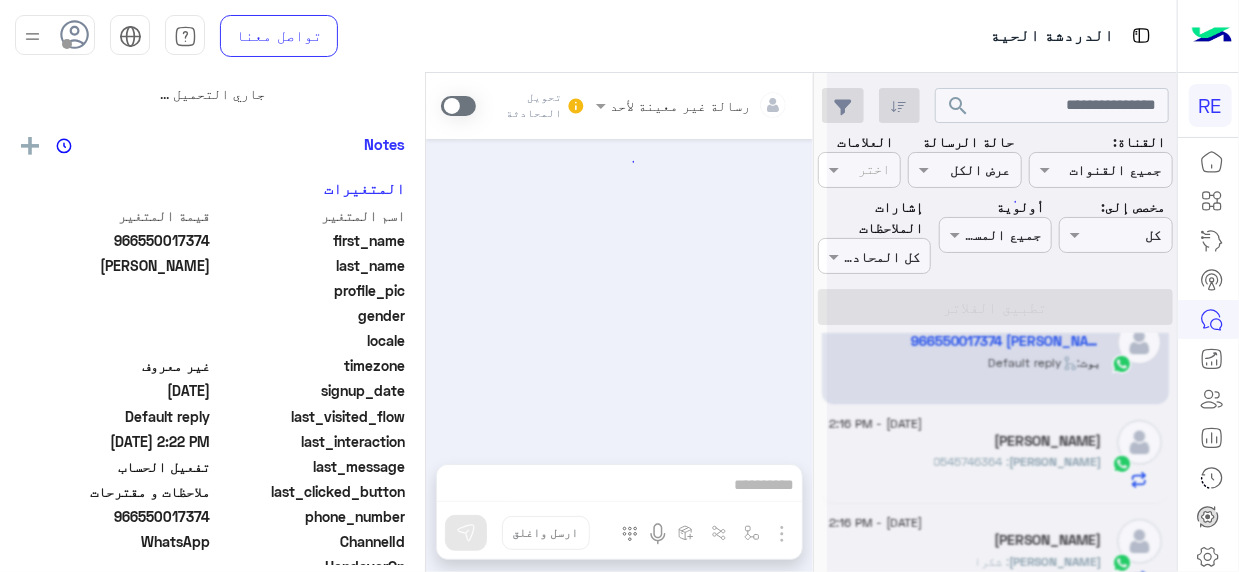 scroll, scrollTop: 487, scrollLeft: 0, axis: vertical 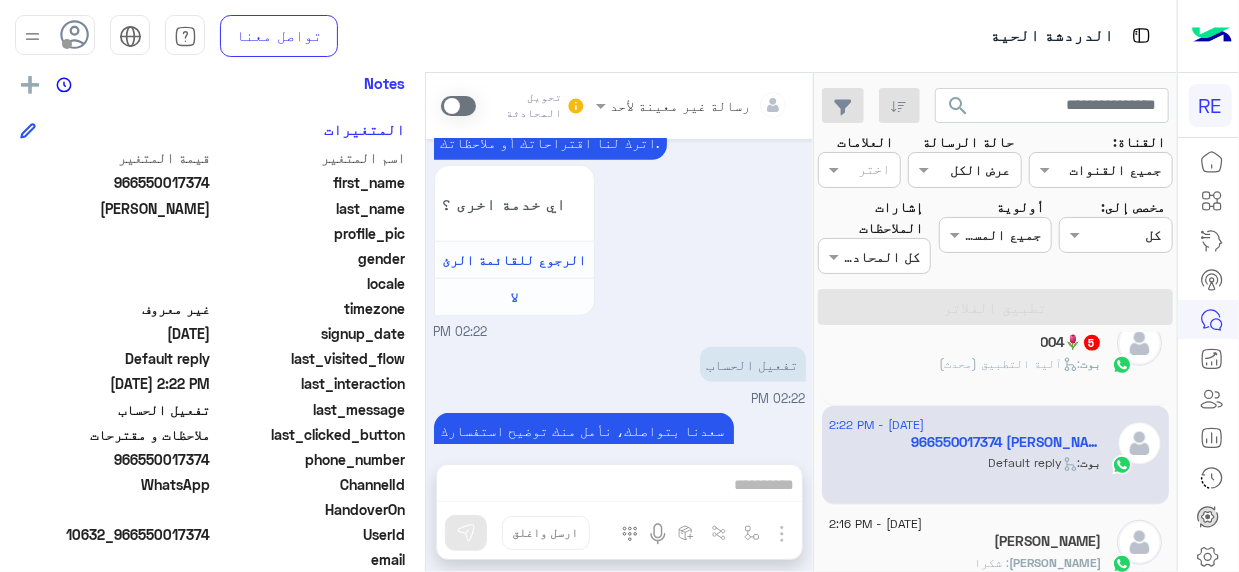 click at bounding box center (458, 106) 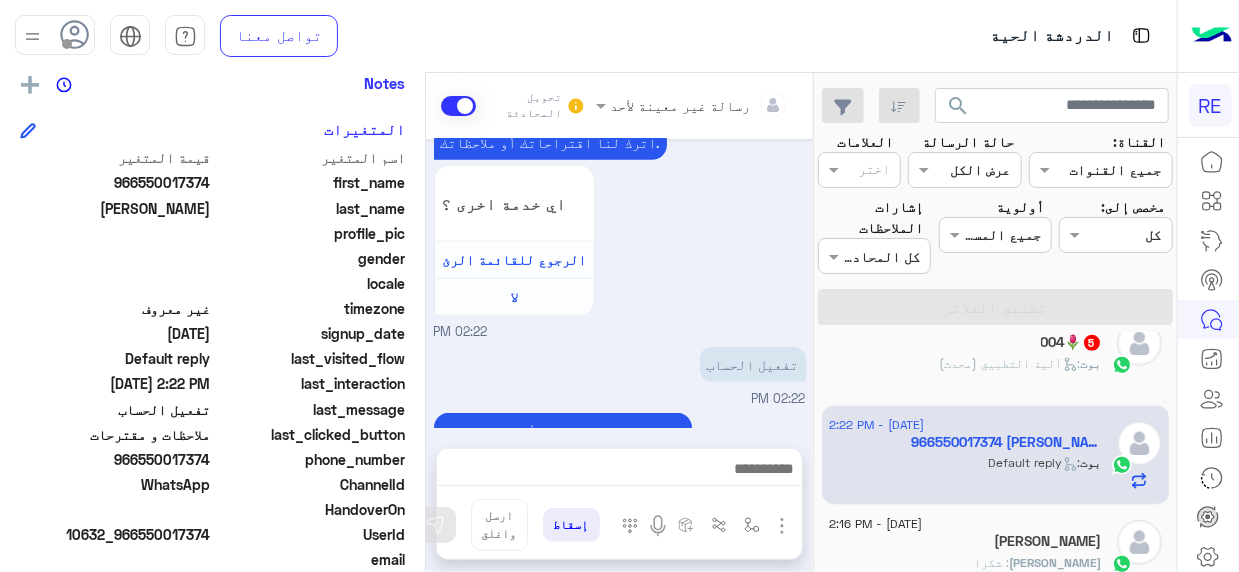 scroll, scrollTop: 852, scrollLeft: 0, axis: vertical 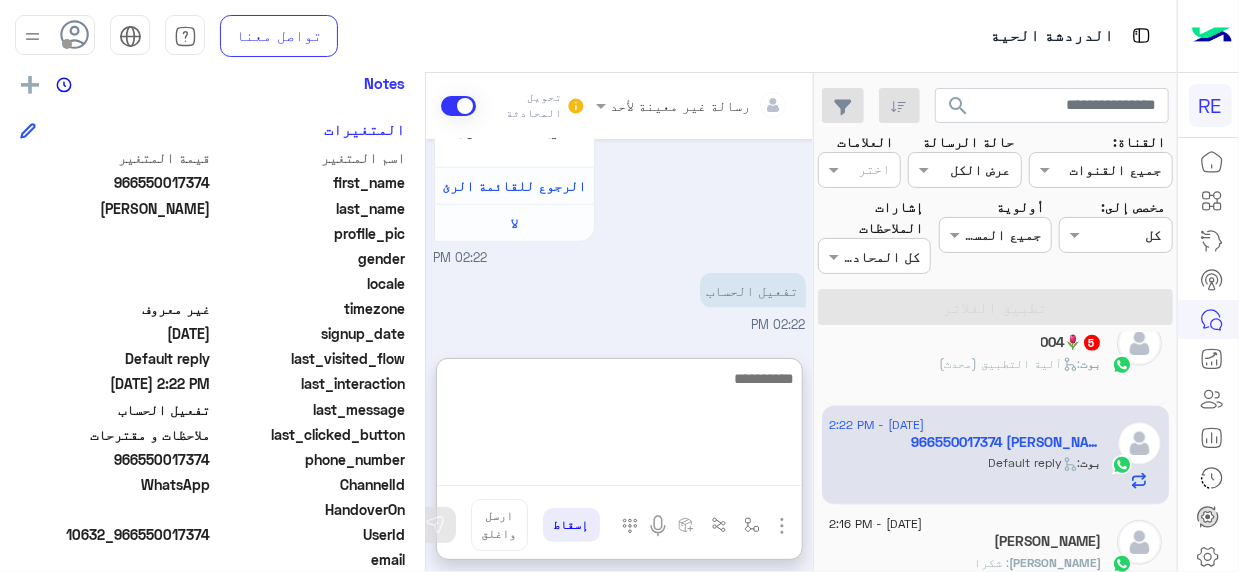 click at bounding box center [619, 426] 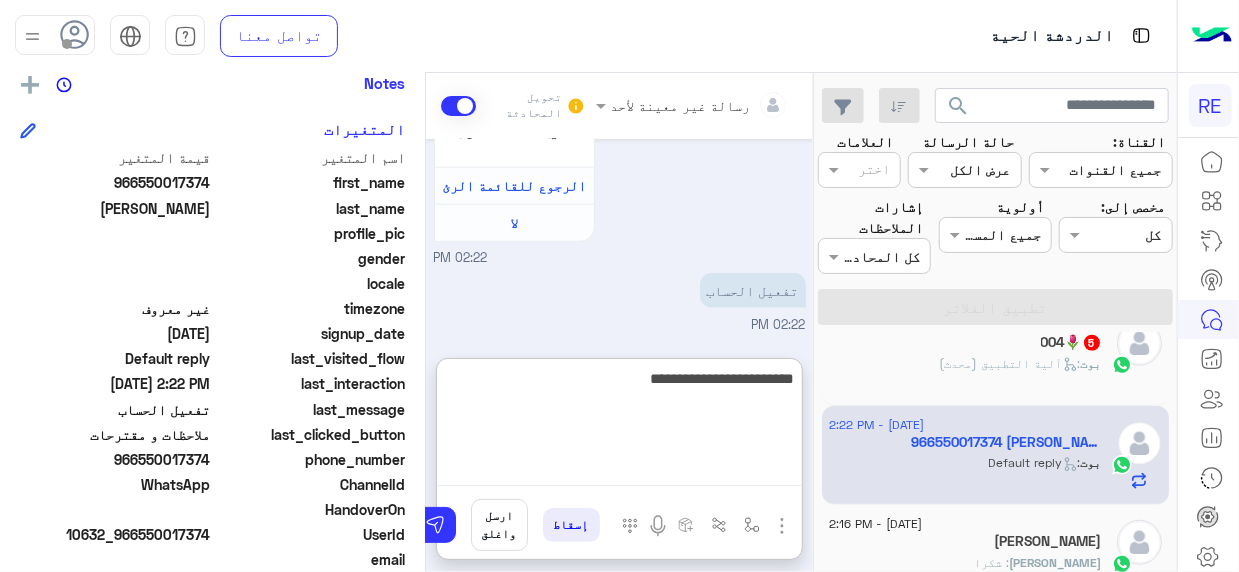 type on "**********" 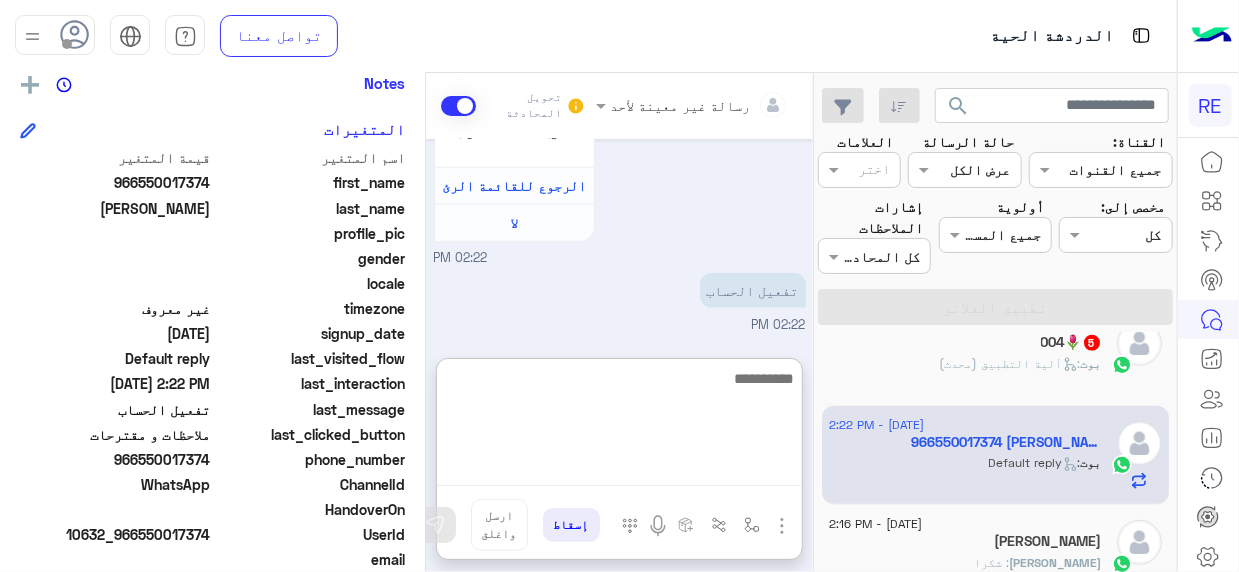scroll, scrollTop: 1006, scrollLeft: 0, axis: vertical 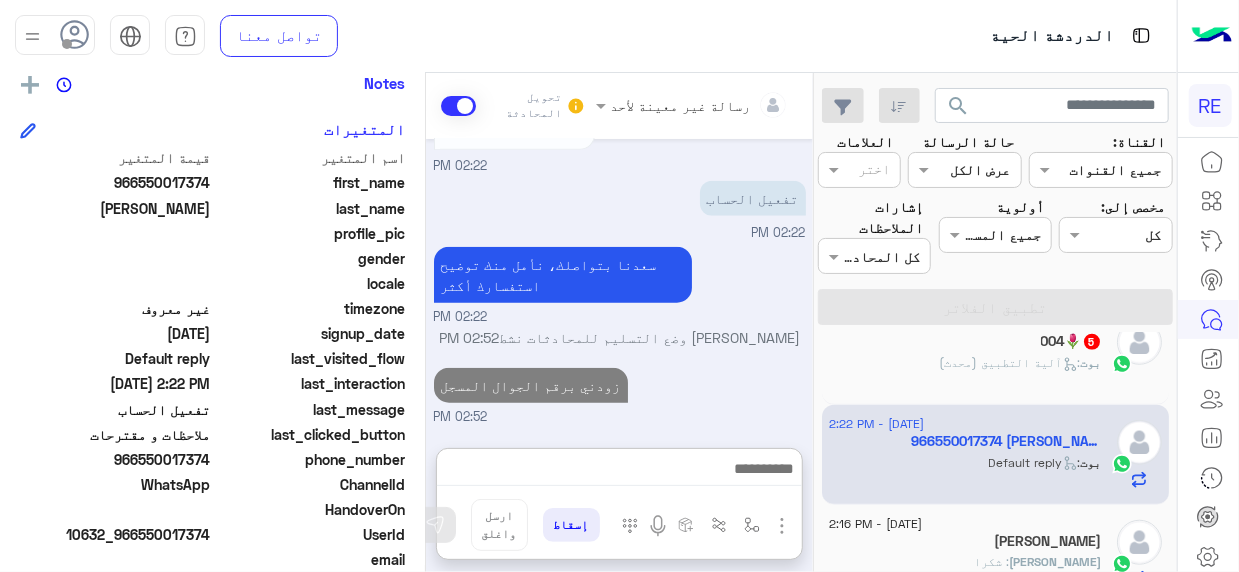 click on ":   آلية التطبيق (محدث)" 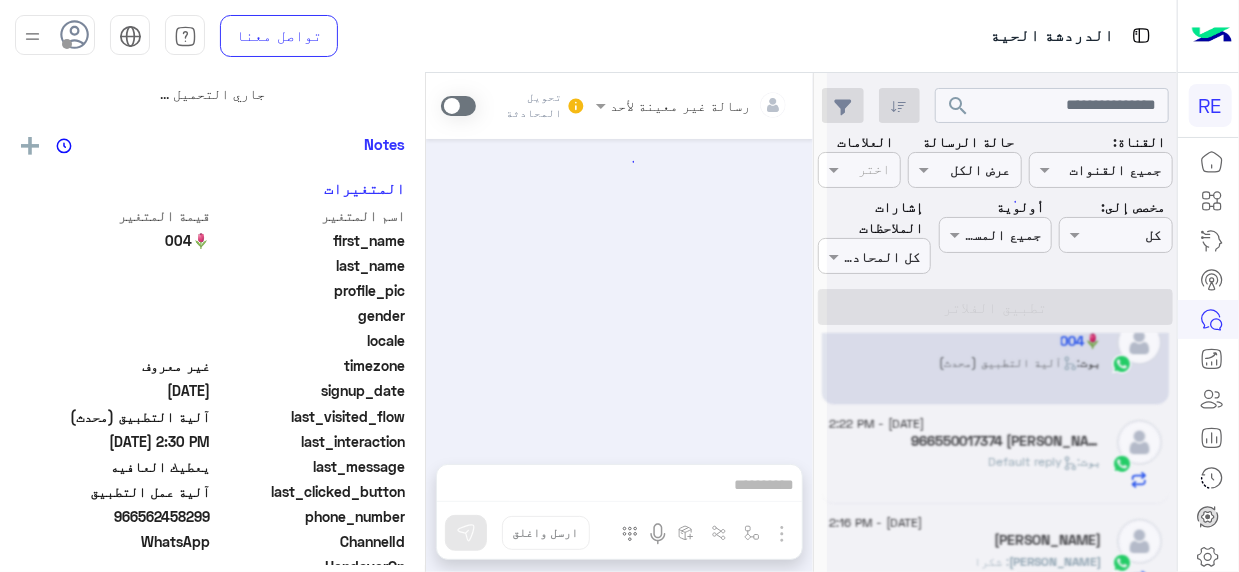 scroll, scrollTop: 0, scrollLeft: 0, axis: both 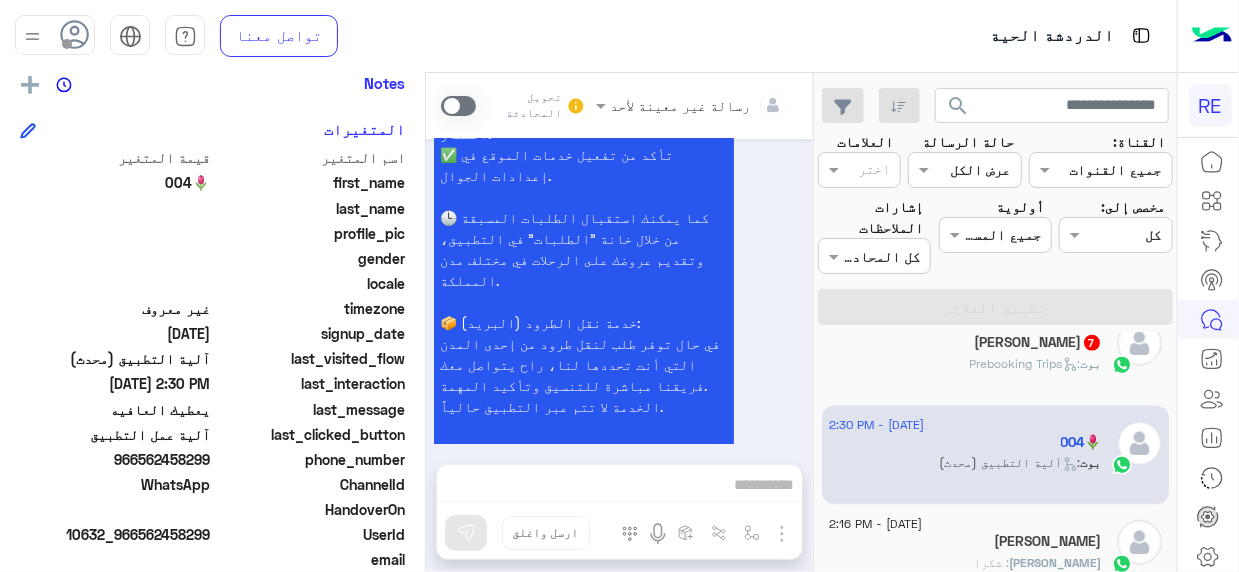 click on "بوت :   Prebooking Trips" 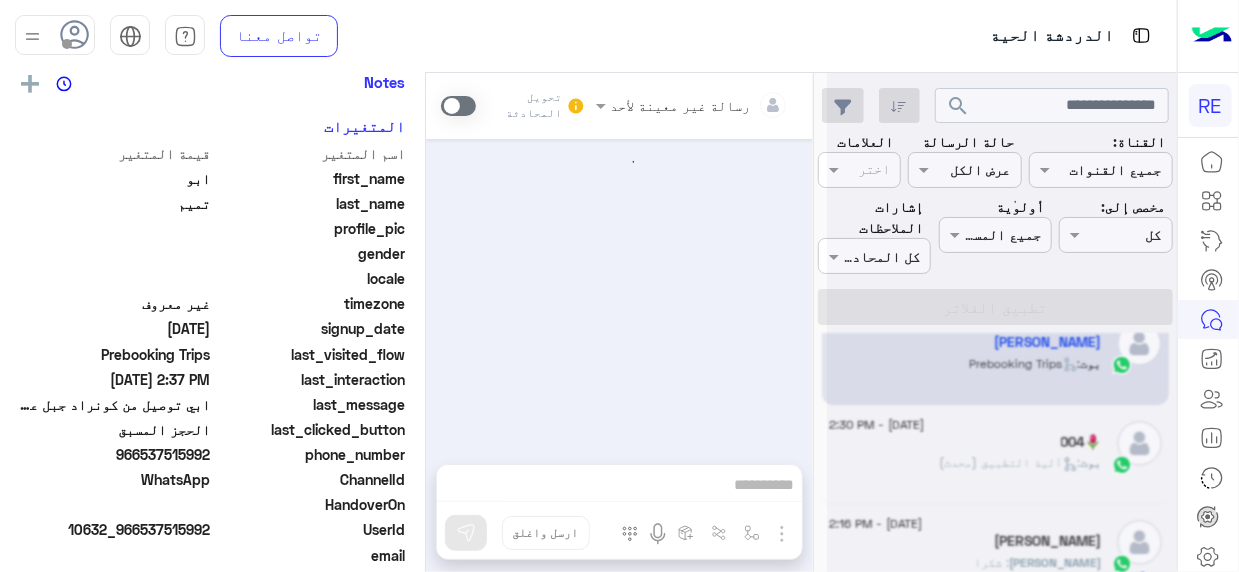 scroll, scrollTop: 425, scrollLeft: 0, axis: vertical 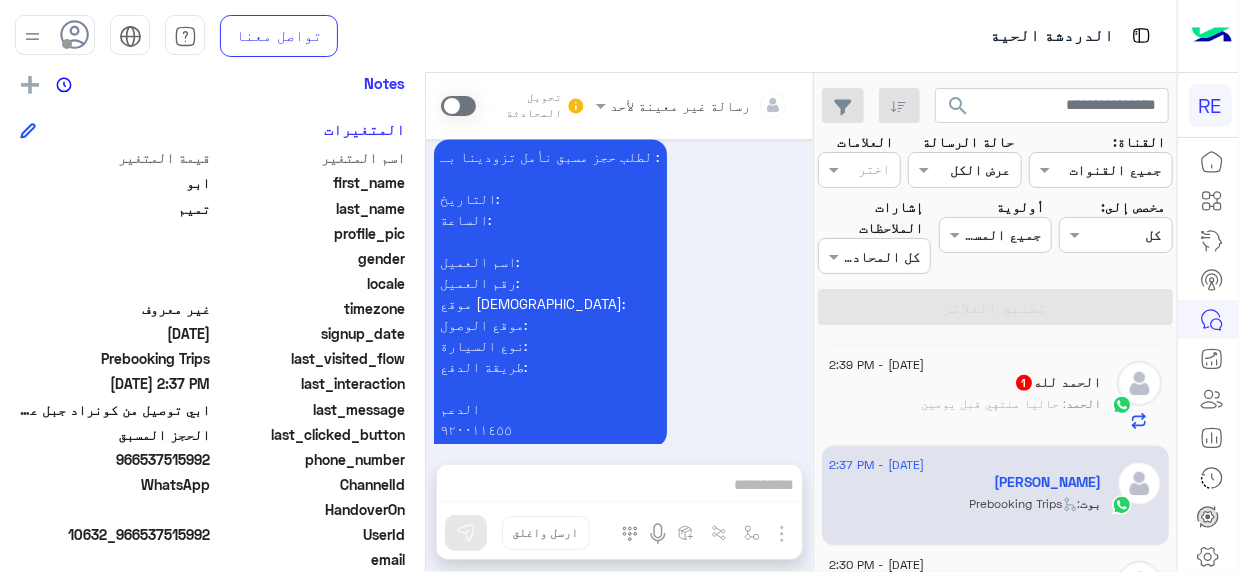 click on "الحمد لله  1" 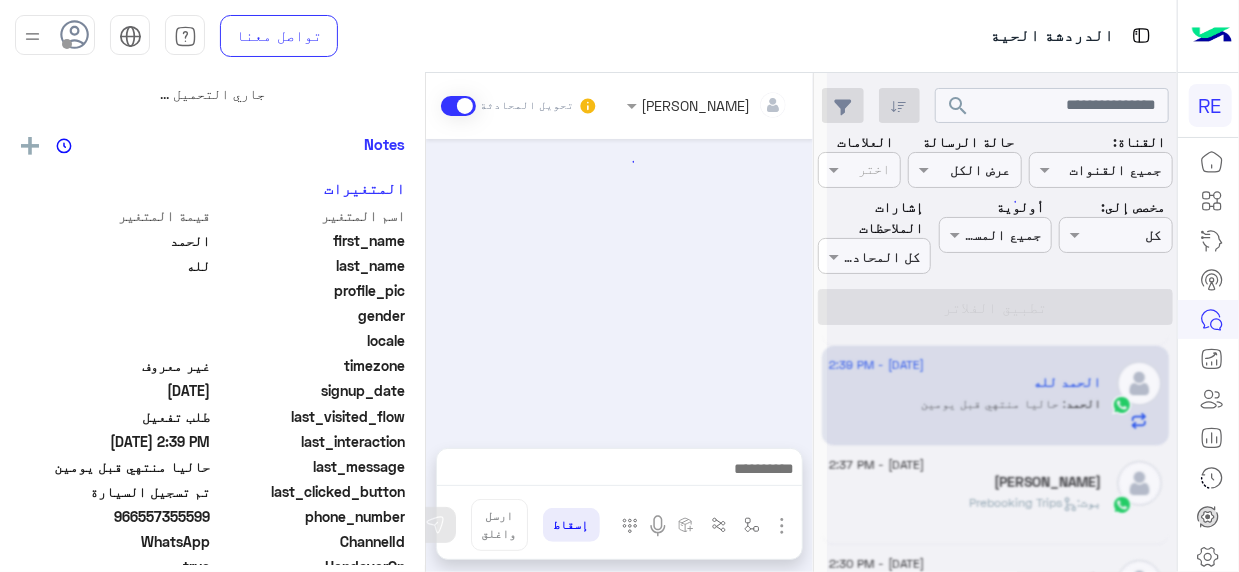 scroll, scrollTop: 0, scrollLeft: 0, axis: both 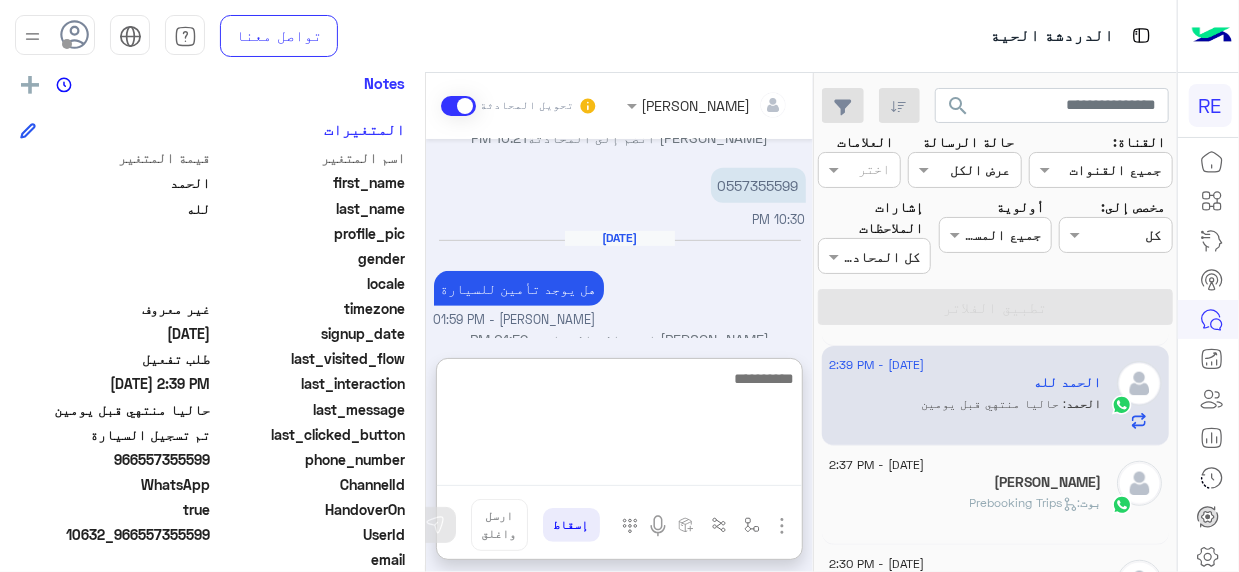 click at bounding box center (619, 426) 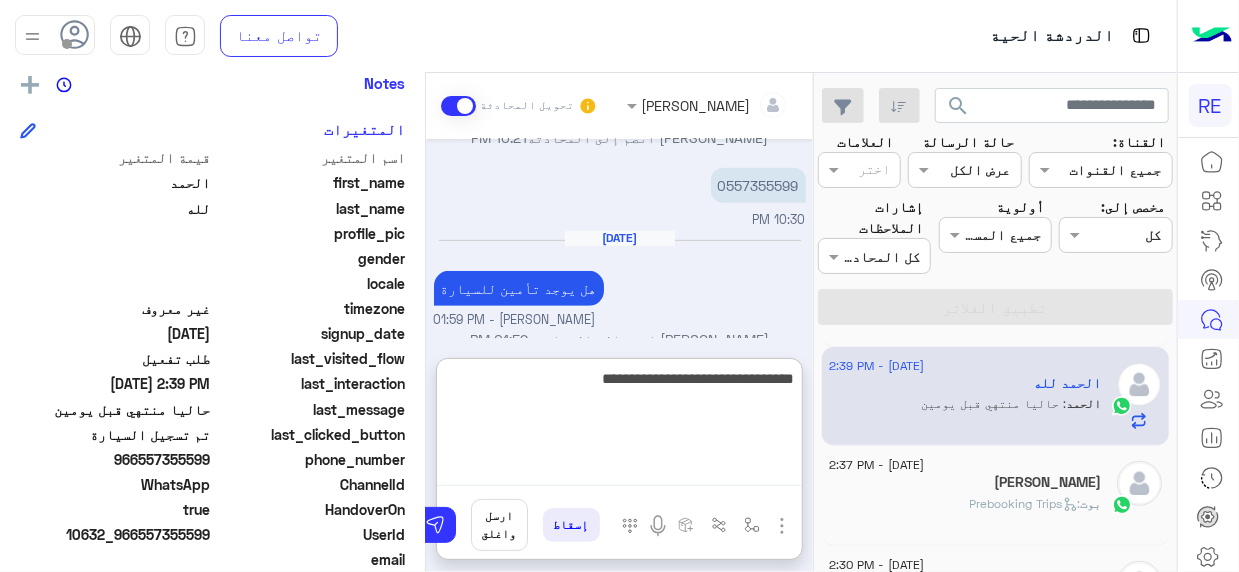 type on "**********" 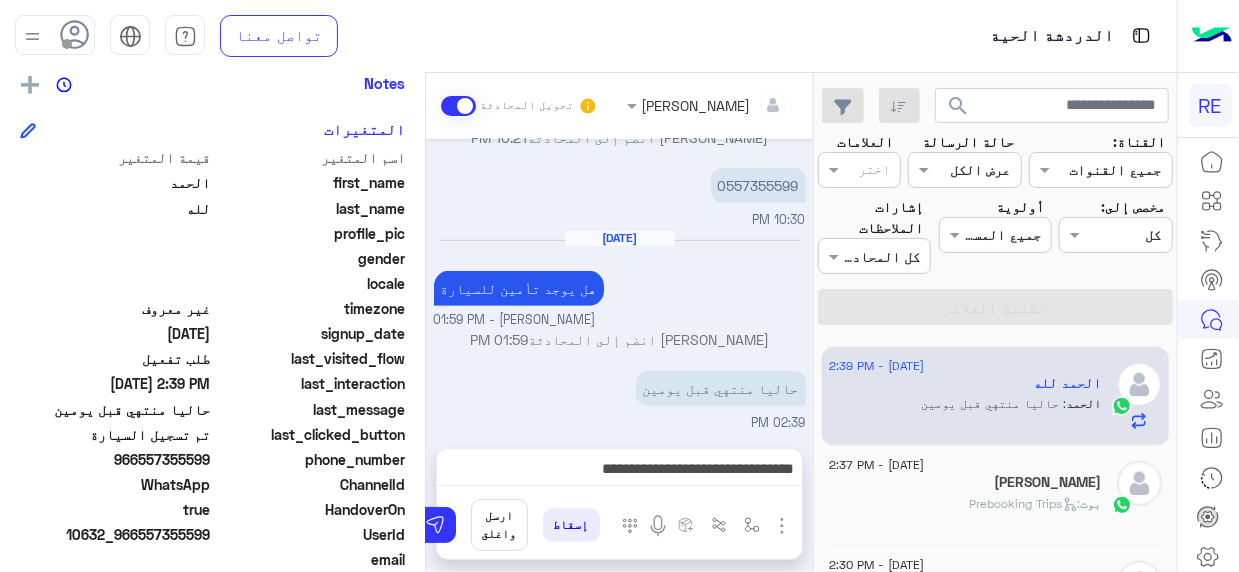 scroll, scrollTop: 490, scrollLeft: 0, axis: vertical 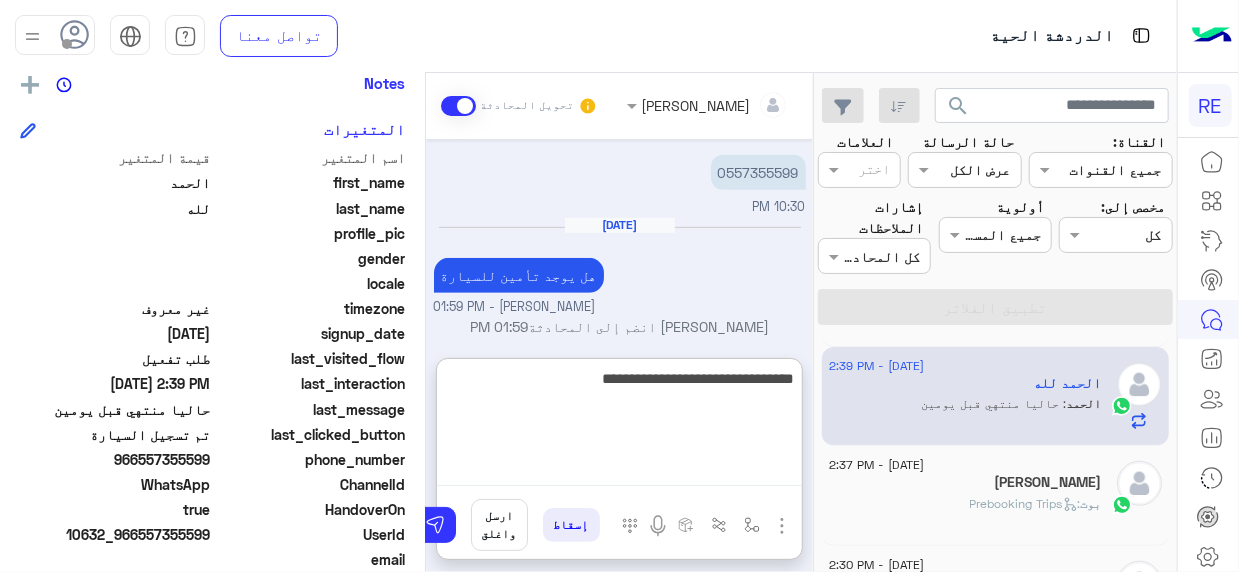 click on "**********" at bounding box center (619, 426) 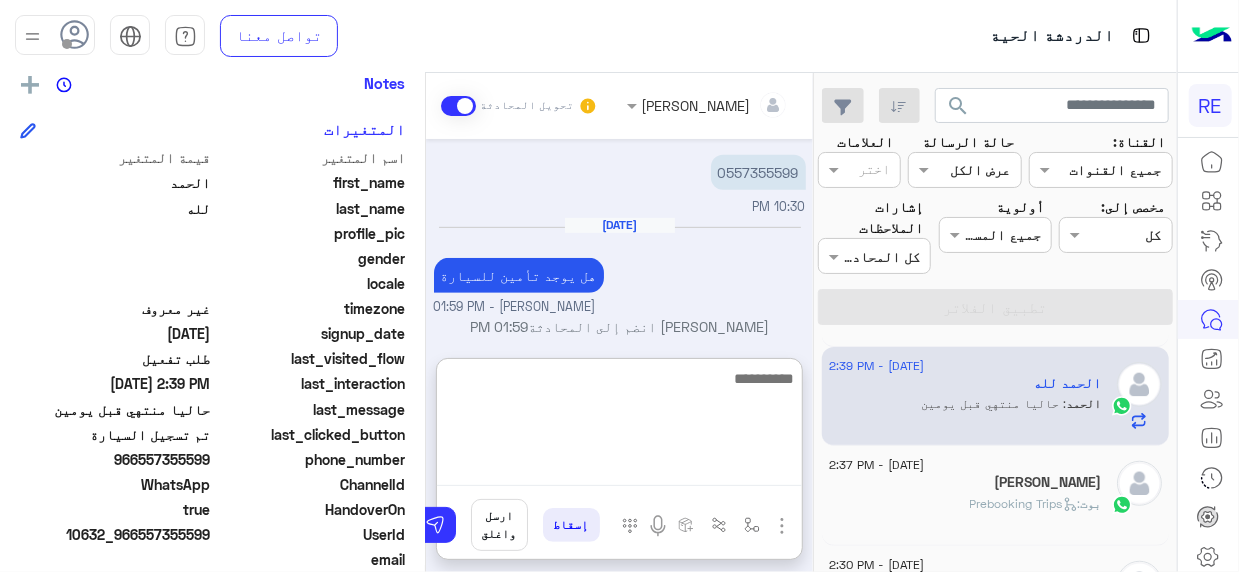 scroll, scrollTop: 643, scrollLeft: 0, axis: vertical 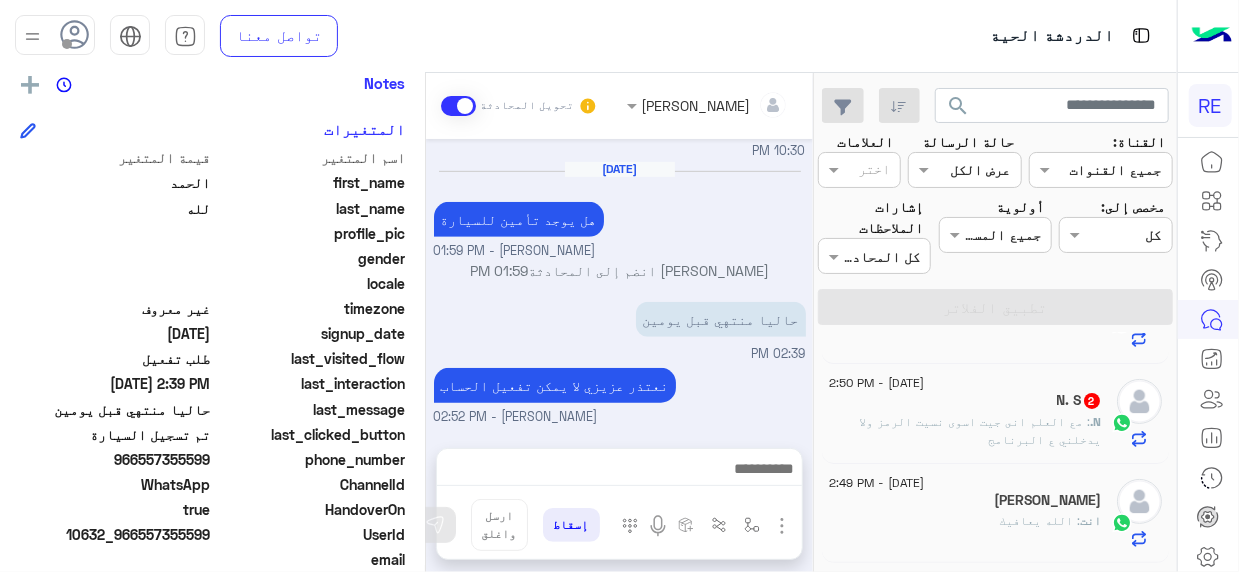 click on "N. : مع العلم انى جيت اسوى نسيت الرمز ولا يدخلني ع البرنامج" 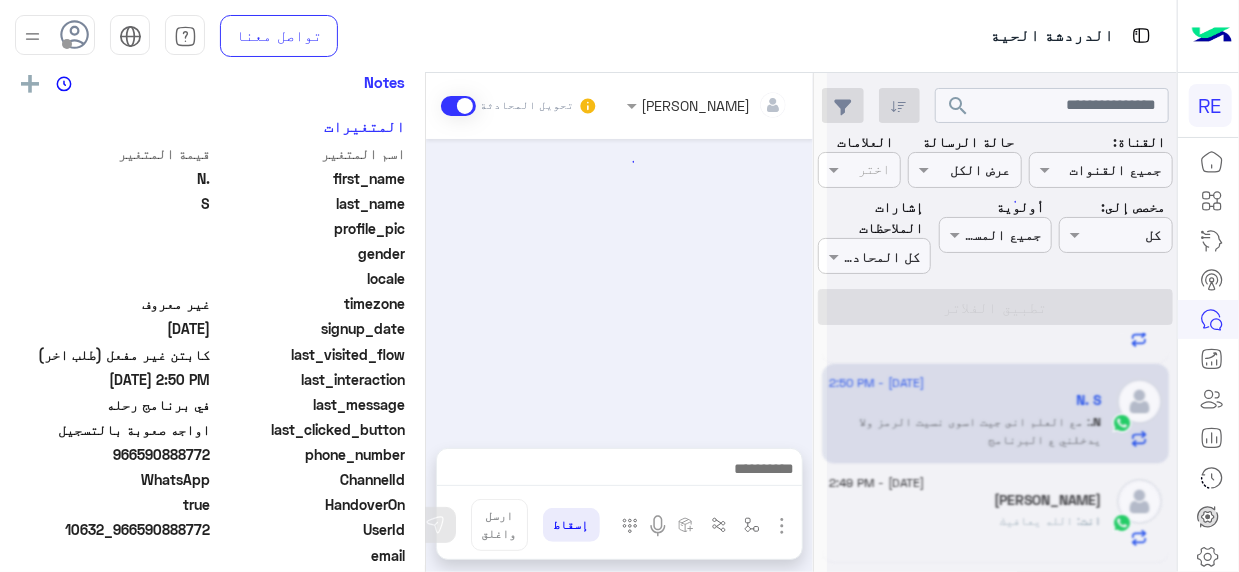 scroll, scrollTop: 425, scrollLeft: 0, axis: vertical 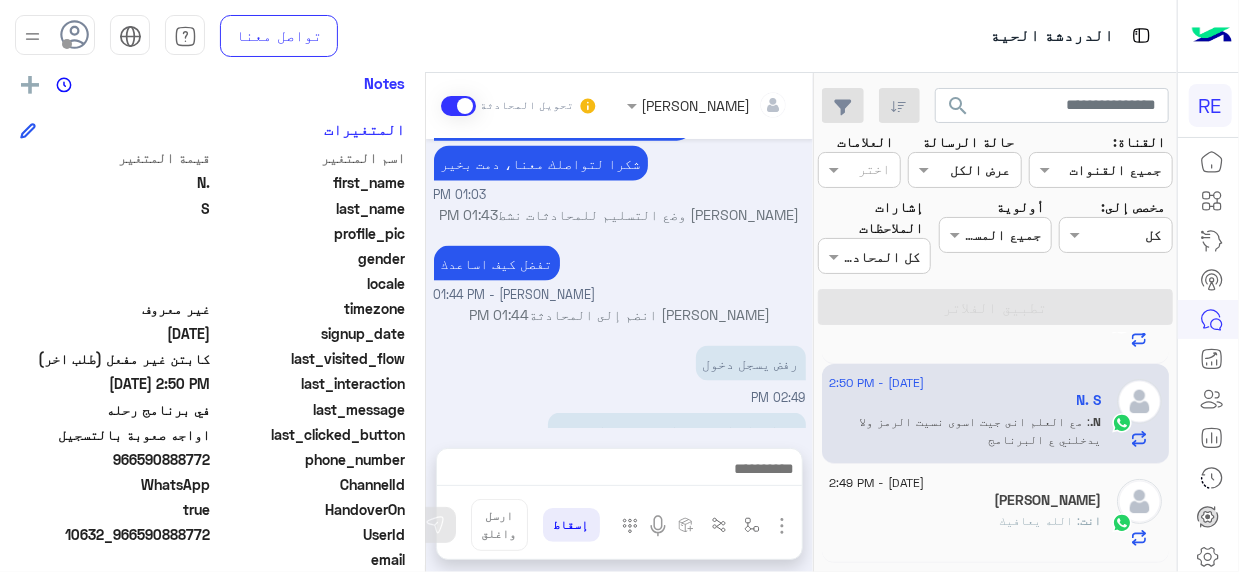 drag, startPoint x: 142, startPoint y: 453, endPoint x: 210, endPoint y: 464, distance: 68.88396 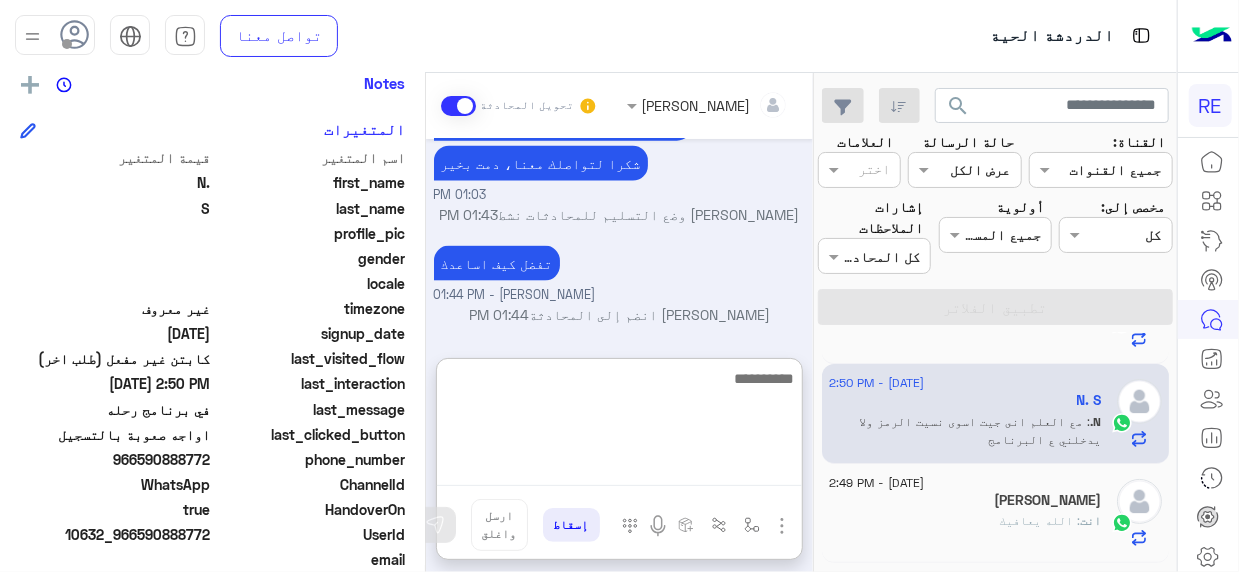 click at bounding box center (619, 426) 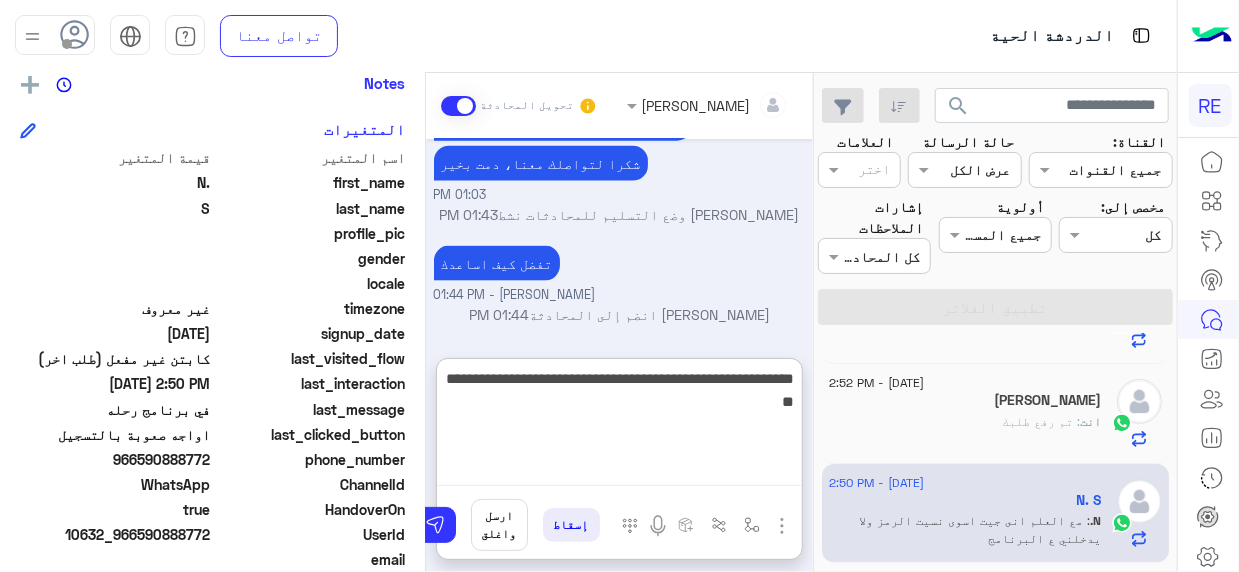 click on "**********" at bounding box center (619, 426) 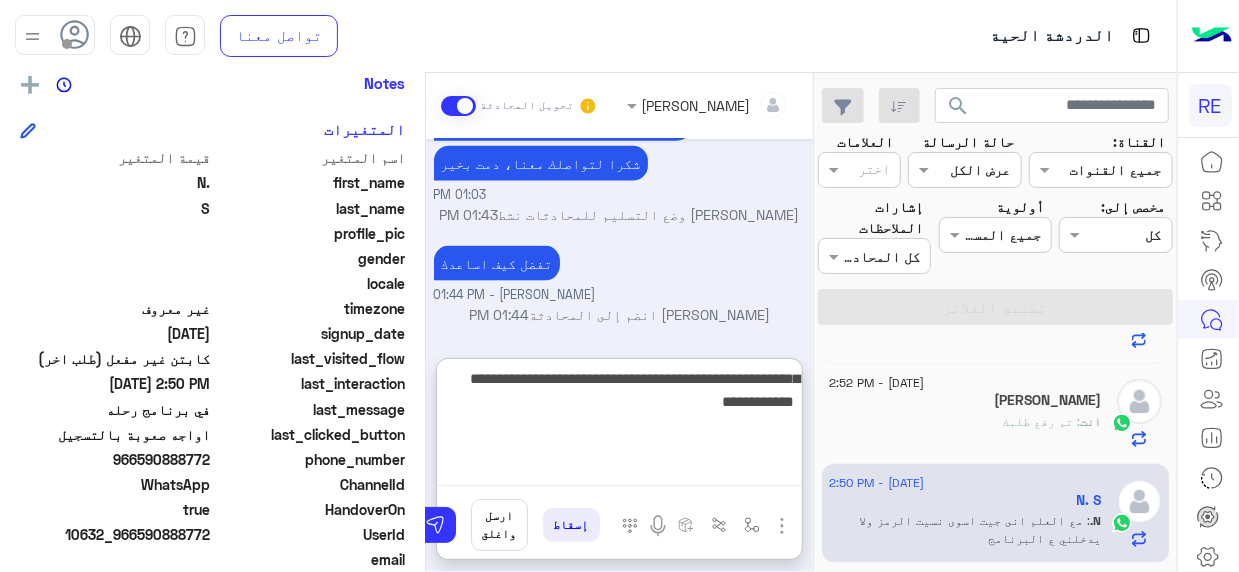 type on "**********" 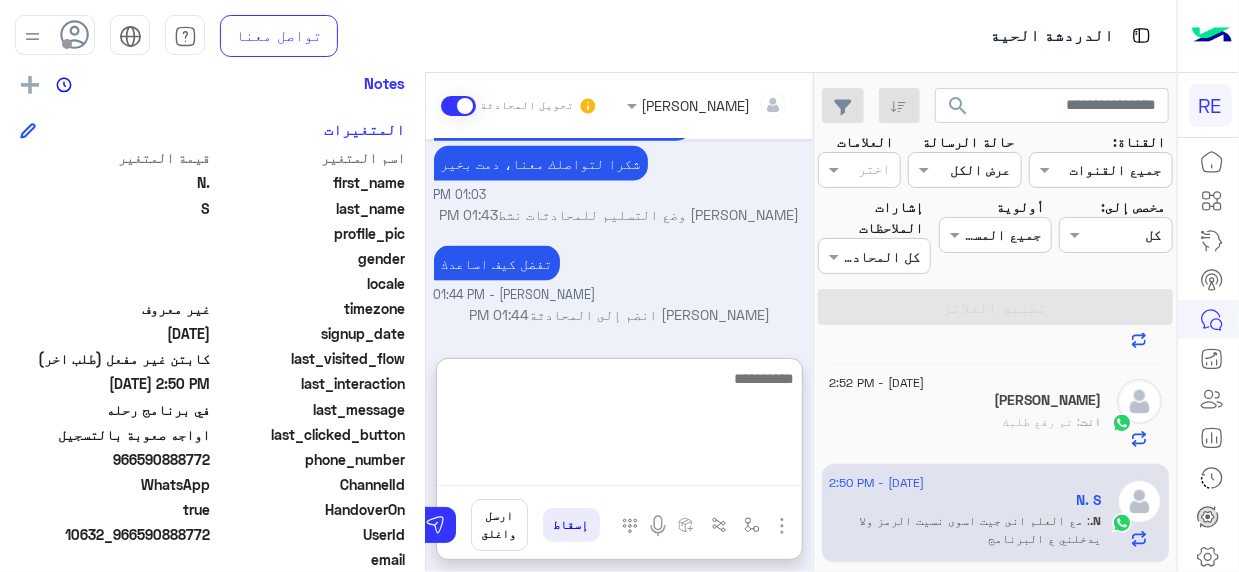 scroll, scrollTop: 1456, scrollLeft: 0, axis: vertical 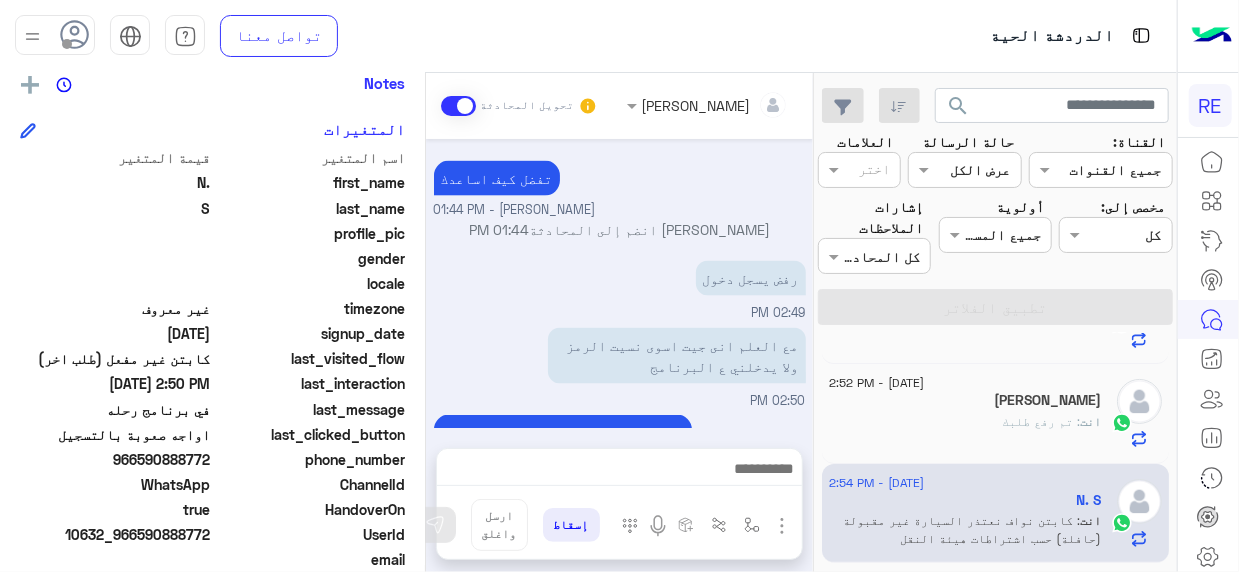 click on "2 July - 2:54 PM  أبونواف   1 أبونواف : ابها 2 July - 2:52 PM  966550017374 ALAMRI  1 966550017374 : 0550017374 2 July - 2:52 PM  أبو أنس..  2 أبو : مكة 2 July - 2:52 PM  Abdulrahman    انت  : تم رفع طلبك  2 July - 2:54 PM  N. S   انت  : كابتن نواف نعتذر السيارة غير مقبولة (حافلة) حسب اشتراطات هيئة النقل  2 July - 2:49 PM  SALEH    انت  : الله يعافيك 2 July - 2:49 PM  MAJED_YAHYA_ALOWAYNID    انت  : الله يعافيك 2 July - 2:49 PM  M    انت  : عندك الفحص منتهي 2 July - 2:52 PM  الحمد لله   انت  : نعتذر عزيزي لا يمكن تفعيل الحساب 2 July - 2:37 PM  ابو تميم  بوت :   Prebooking Trips  2 July - 2:30 PM  004🌷   بوت :   آلية التطبيق (محدث)  2 July - 2:16 PM  badran   badran : شكرا 2 July - 2:10 PM  عبدالله الشمري   انت  : نعم  2 July - 2:03 PM  STC💜🤍   STC💜🤍 : لاهنت 🫡" 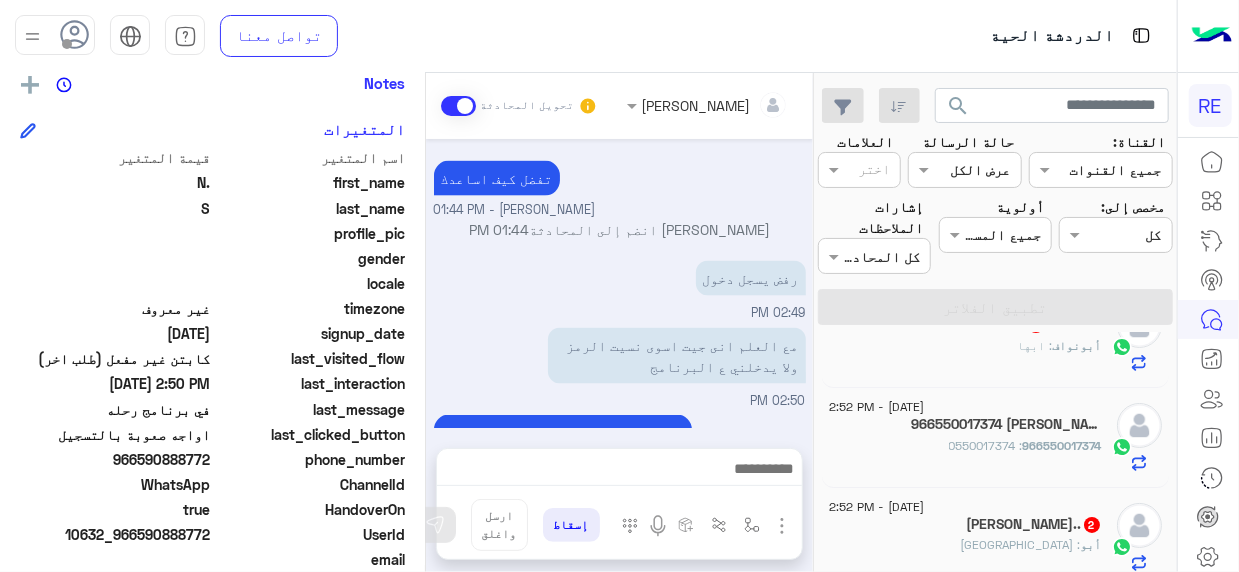 scroll, scrollTop: 15, scrollLeft: 0, axis: vertical 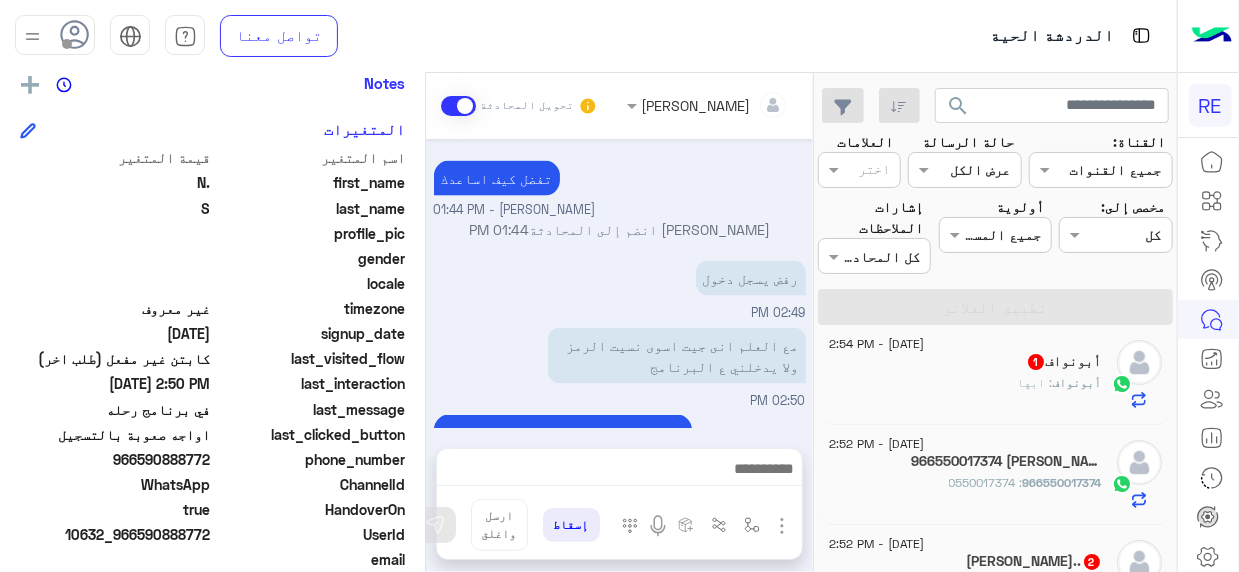 click on "Jul 2, 2025  اختر احد الخدمات التالية:    01:02 PM   تفعيل حساب    01:03 PM  يمكنك الاطلاع على شروط الانضمام لرحلة ك (كابتن ) الموجودة بالصورة أعلاه،
لتحميل التطبيق عبر الرابط التالي : 📲
http://onelink.to/Rehla    يسعدنا انضمامك لتطبيق رحلة يمكنك اتباع الخطوات الموضحة لتسجيل بيانات سيارتك بالفيديو التالي  : عزيزي الكابتن، فضلًا ، للرغبة بتفعيل الحساب قم برفع البيانات عبر التطبيق والتواصل معنا  تم تسجيل السيارة   اواجه صعوبة بالتسجيل  اي خدمة اخرى ؟  الرجوع للقائمة الرئ   لا     01:03 PM   اواجه صعوبة بالتسجيل    01:03 PM  مرحبا بك، اترك لنا استفسارك وسيتم مراجعته وابلاغك في أقرب وقت    01:03 PM   01:43 PM" at bounding box center (619, 283) 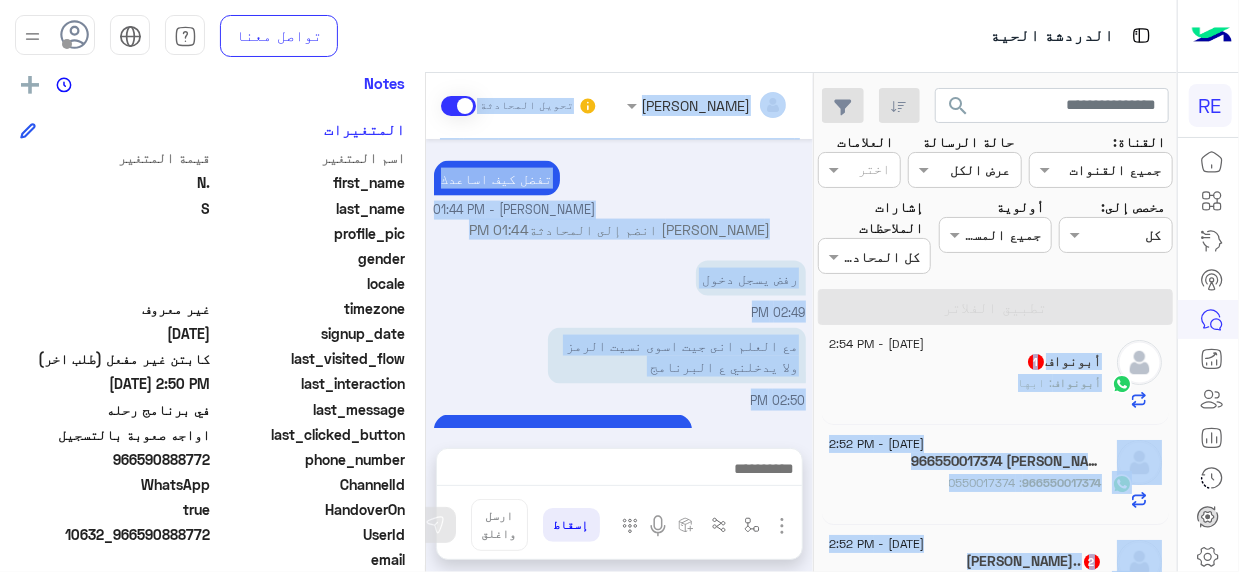 click on "search القناة: القناه جميع القنوات حالة الرسالة القناه عرض الكل العلامات اختر مخصص إلى: Assigned on كل أولوية جميع المستويات جميع المستويات إشارات الملاحظات اختر كل المحادثات تطبيق الفلاتر 2 July - 2:54 PM  أبونواف   1 أبونواف : ابها 2 July - 2:52 PM  966550017374 ALAMRI  1 966550017374 : 0550017374 2 July - 2:52 PM  أبو أنس..  2 أبو : مكة 2 July - 2:52 PM  Abdulrahman    انت  : تم رفع طلبك  2 July - 2:54 PM  N. S   انت  : كابتن نواف نعتذر السيارة غير مقبولة (حافلة) حسب اشتراطات هيئة النقل  2 July - 2:49 PM  SALEH    انت  : الله يعافيك 2 July - 2:49 PM  MAJED_YAHYA_ALOWAYNID    انت  : الله يعافيك 2 July - 2:49 PM  M    انت  : عندك الفحص منتهي 2 July - 2:52 PM  الحمد لله   انت  2 July - 2:37 PM  ابو تميم  بوت" 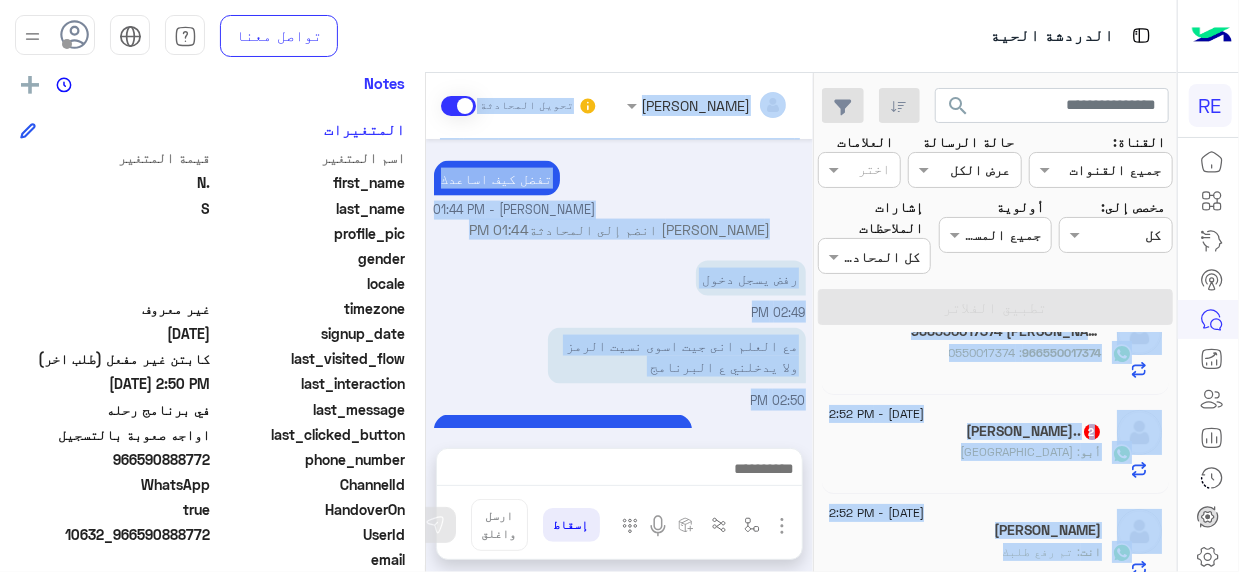 scroll, scrollTop: 156, scrollLeft: 0, axis: vertical 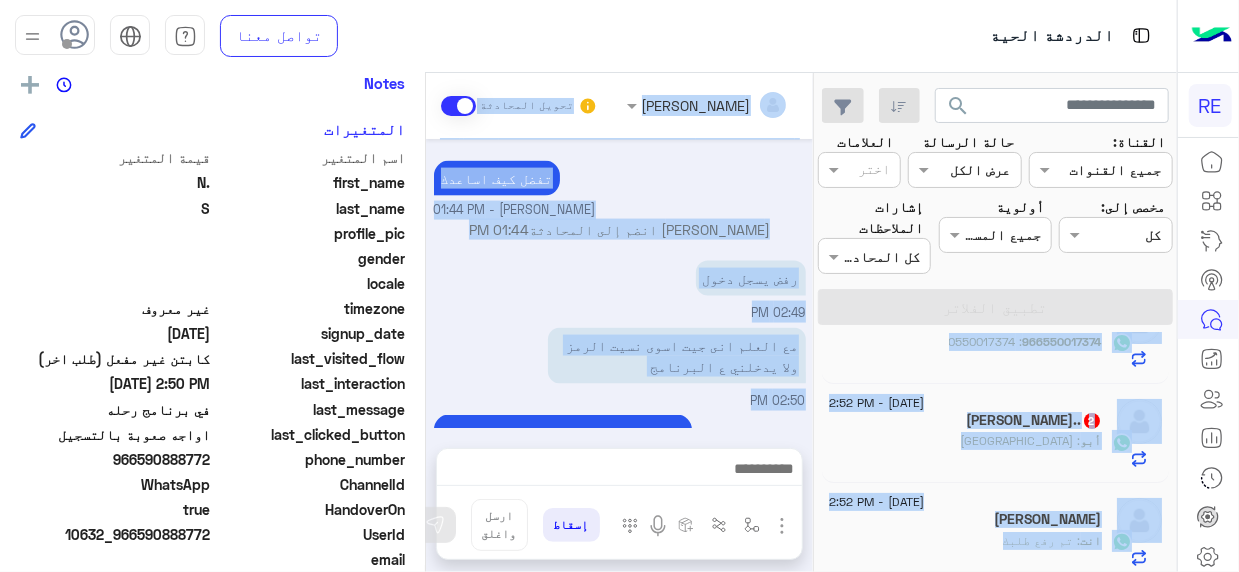 click on "كابتن نواف نعتذر السيارة غير مقبولة (حافلة) حسب اشتراطات هيئة النقل" at bounding box center [540, -545] 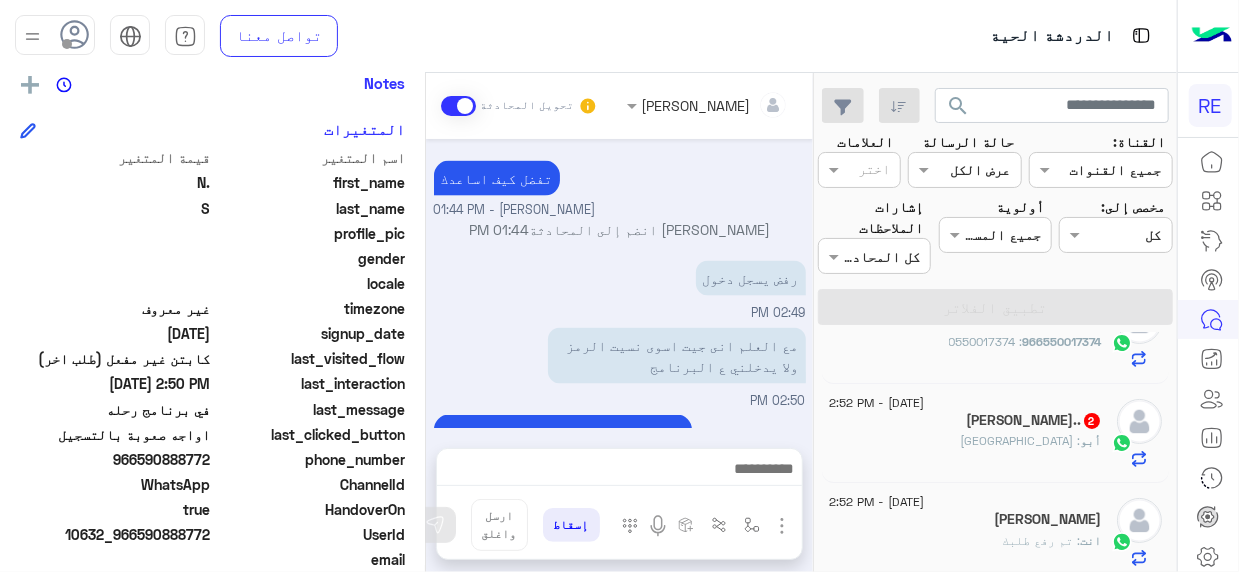 click on "أبو أنس..  2" 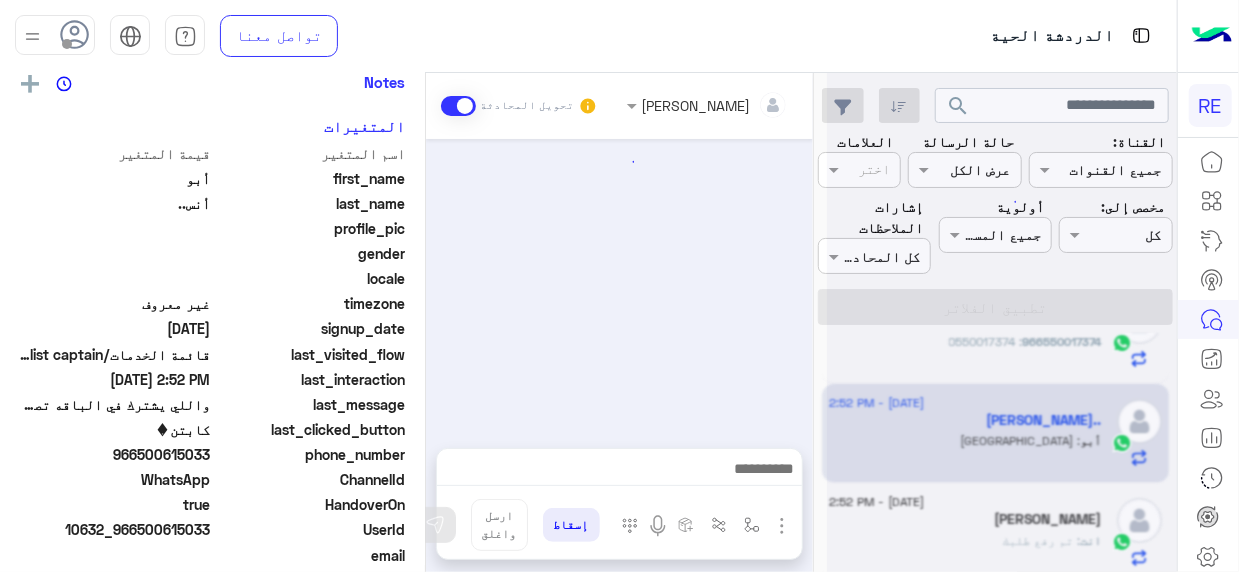 scroll, scrollTop: 425, scrollLeft: 0, axis: vertical 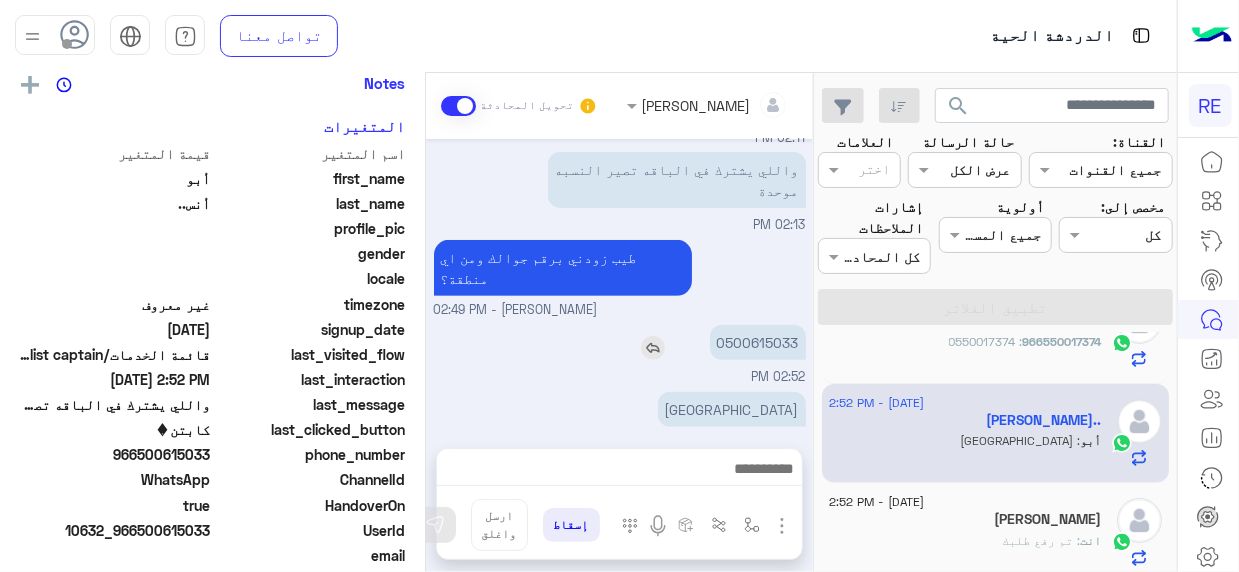 click on "0500615033" at bounding box center [758, 342] 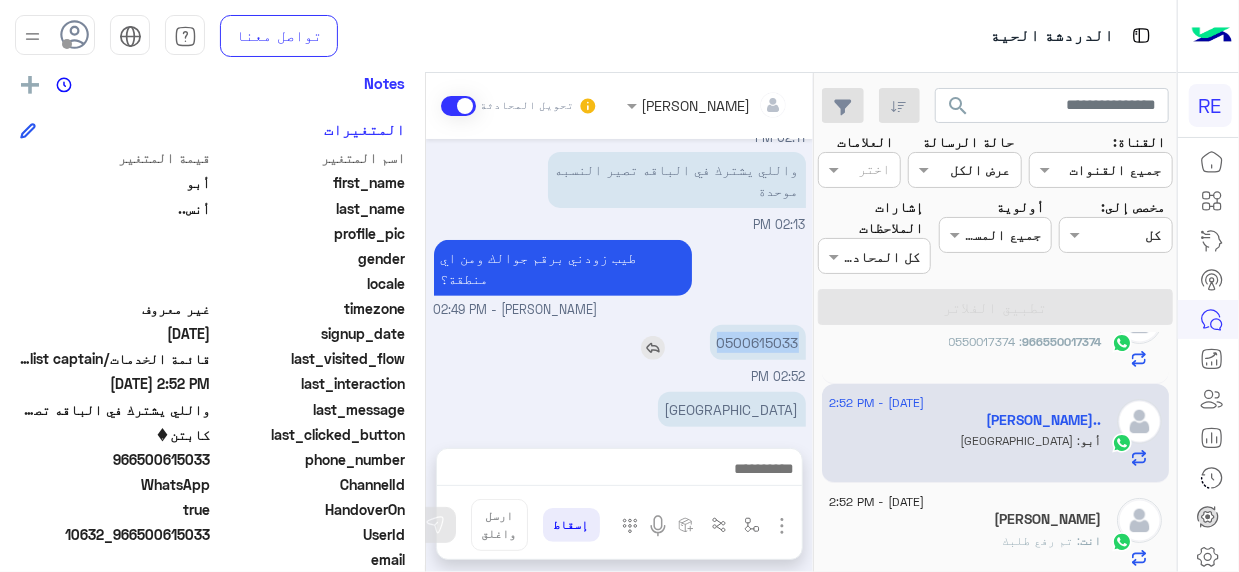 click on "0500615033" at bounding box center (758, 342) 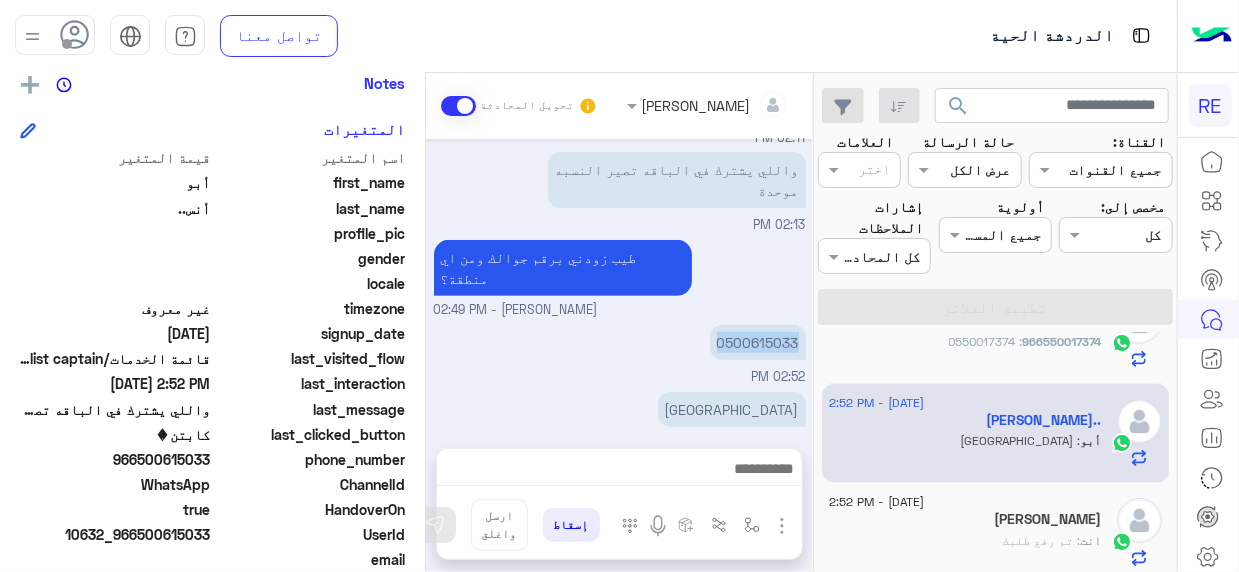scroll, scrollTop: 0, scrollLeft: 0, axis: both 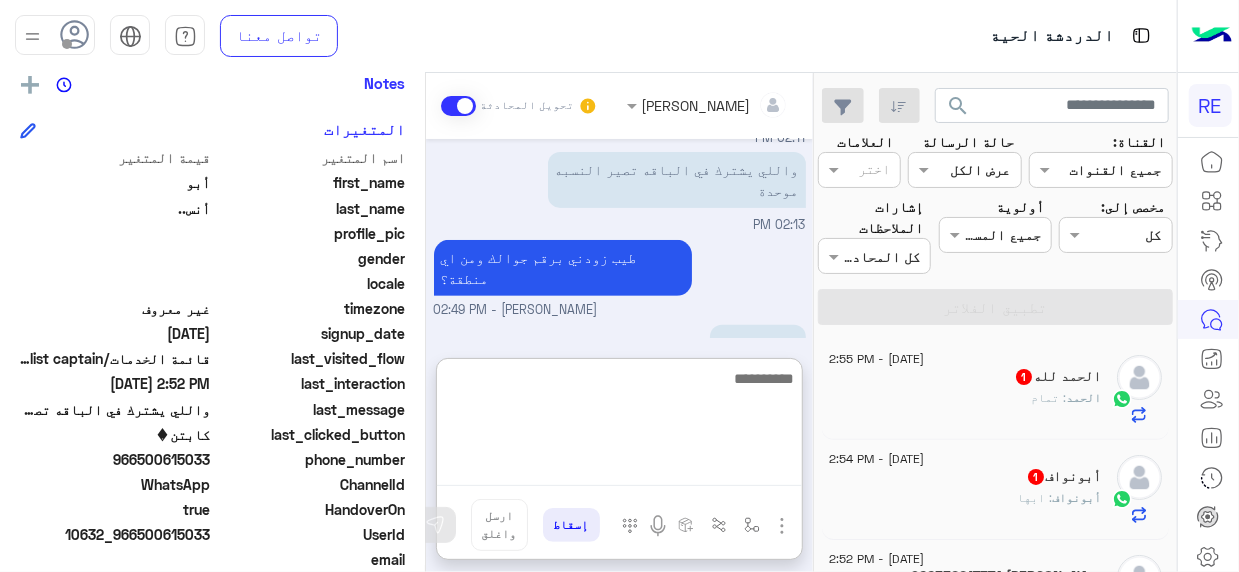 click at bounding box center (619, 426) 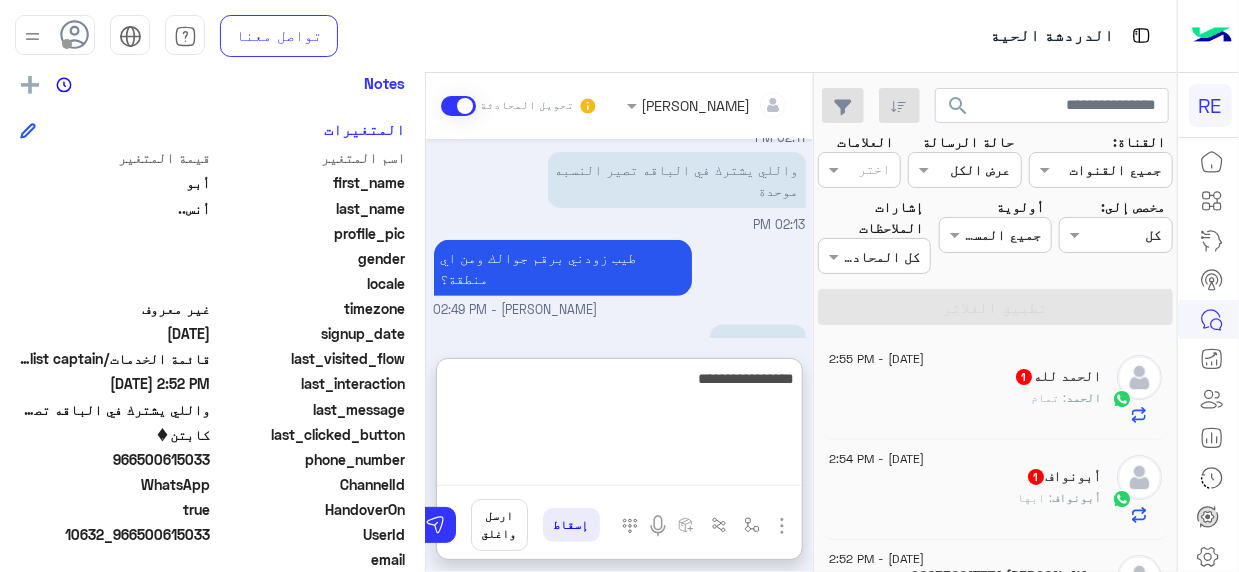 type on "**********" 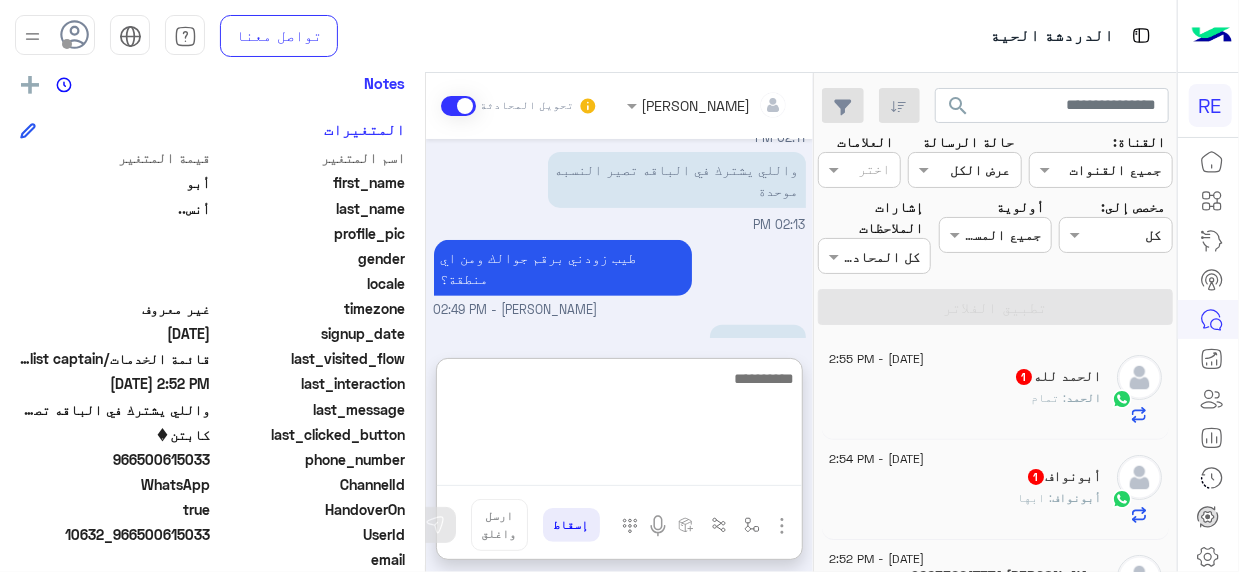 scroll, scrollTop: 514, scrollLeft: 0, axis: vertical 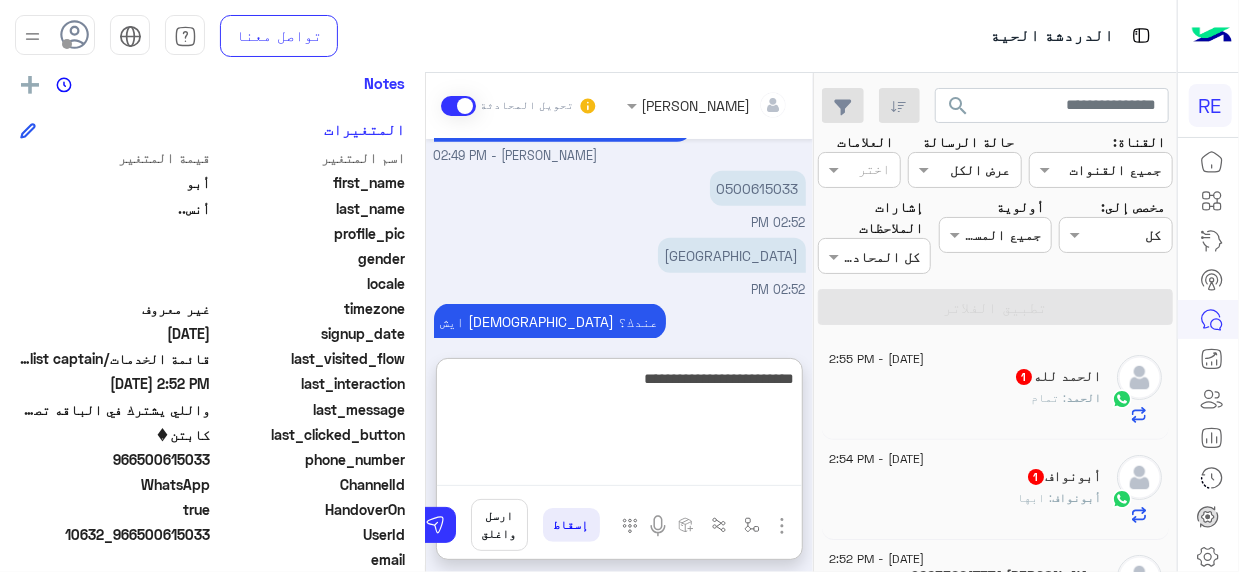 type on "**********" 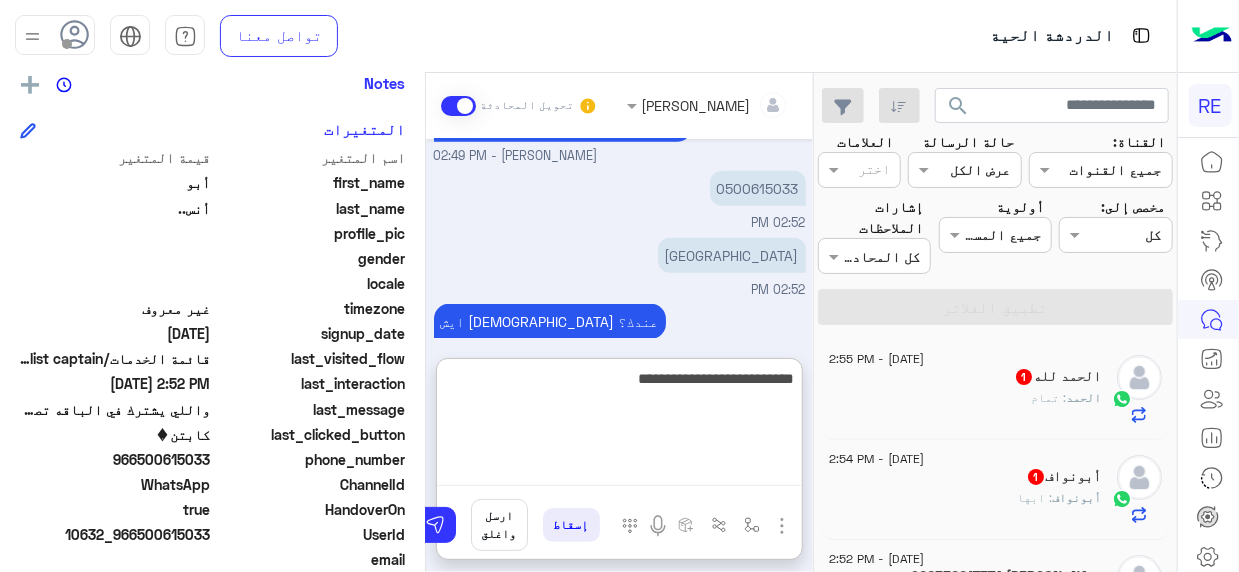 type 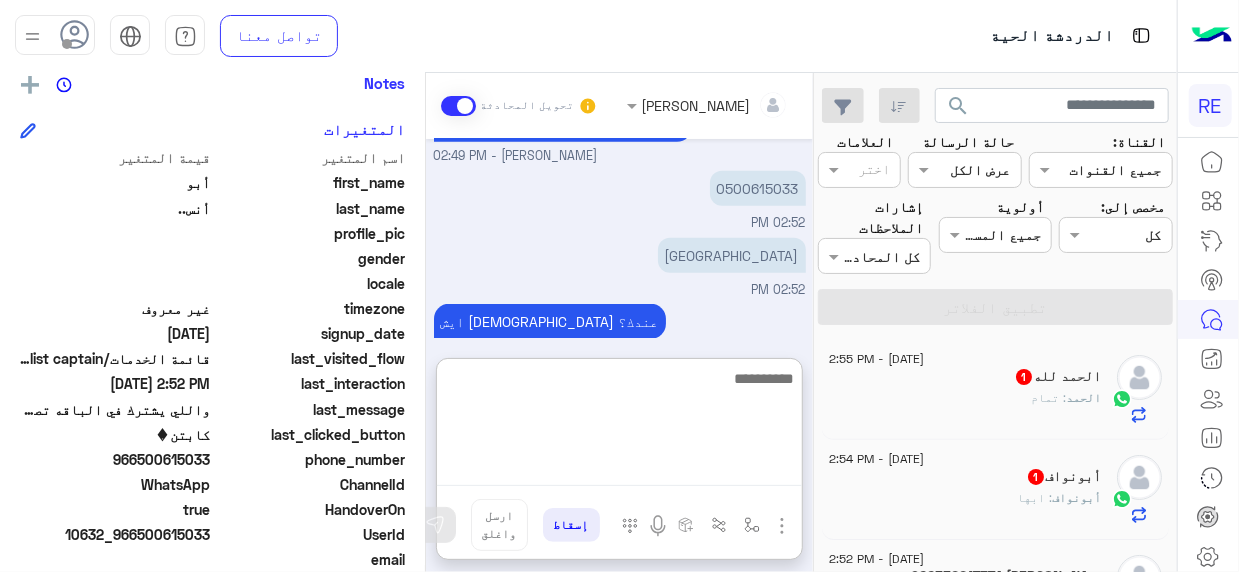 scroll, scrollTop: 578, scrollLeft: 0, axis: vertical 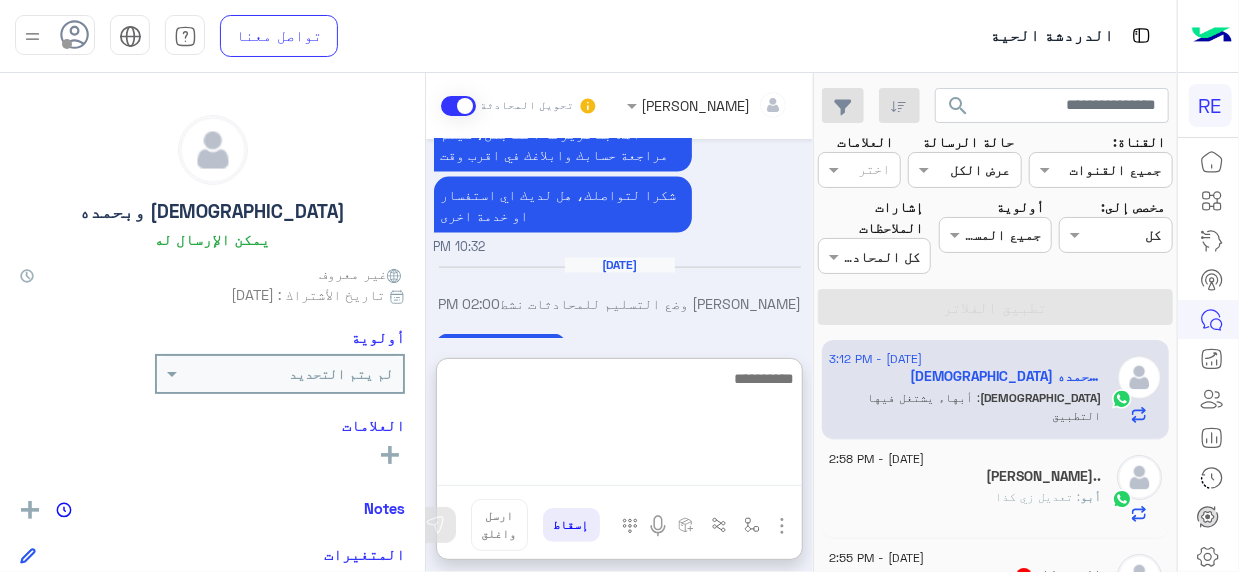 click at bounding box center (619, 426) 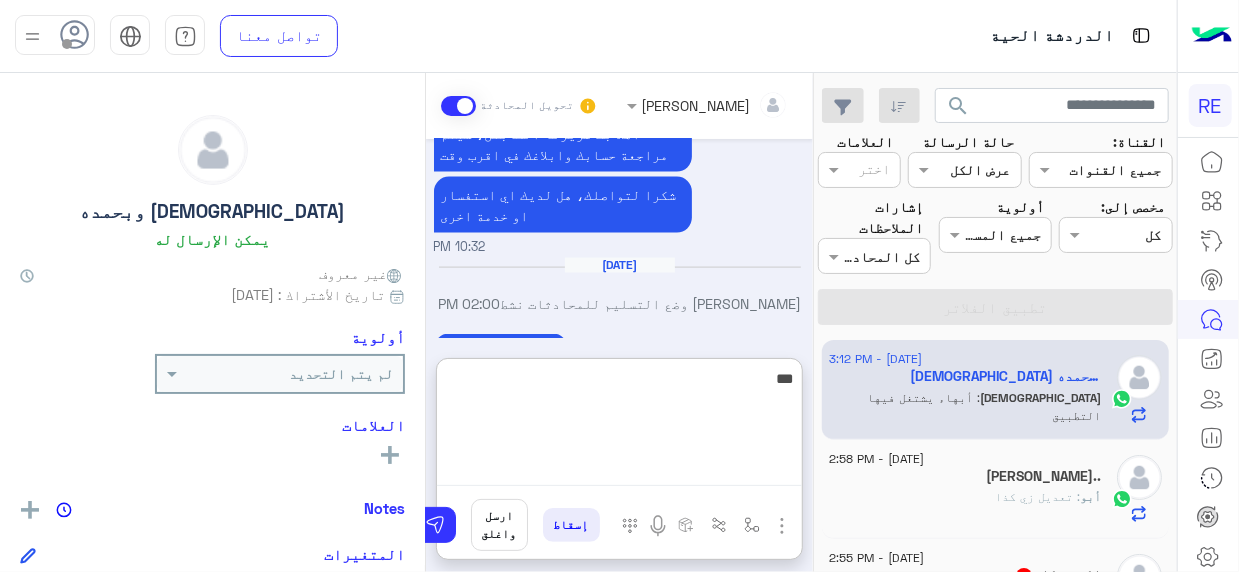 type on "***" 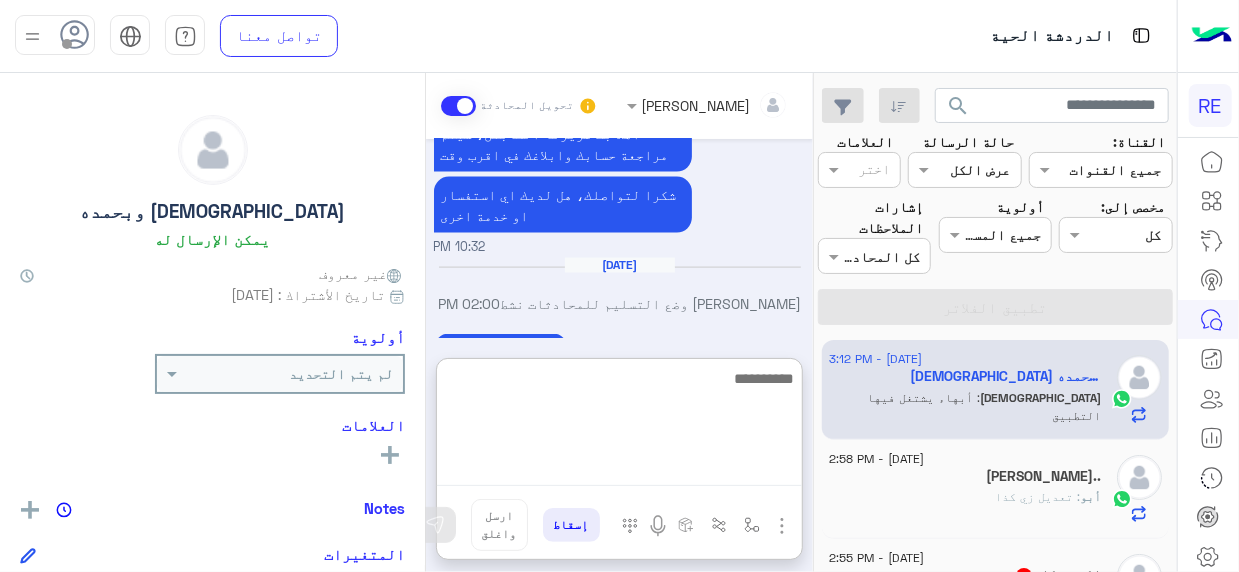 scroll, scrollTop: 1470, scrollLeft: 0, axis: vertical 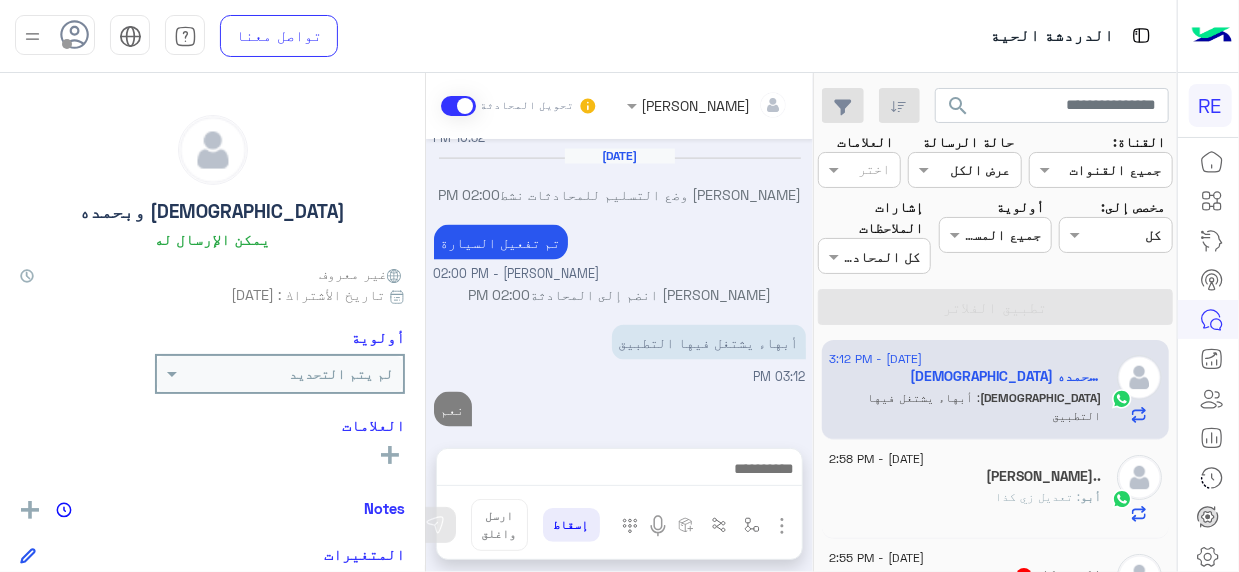 click on "[DATE] - 2:58 PM" 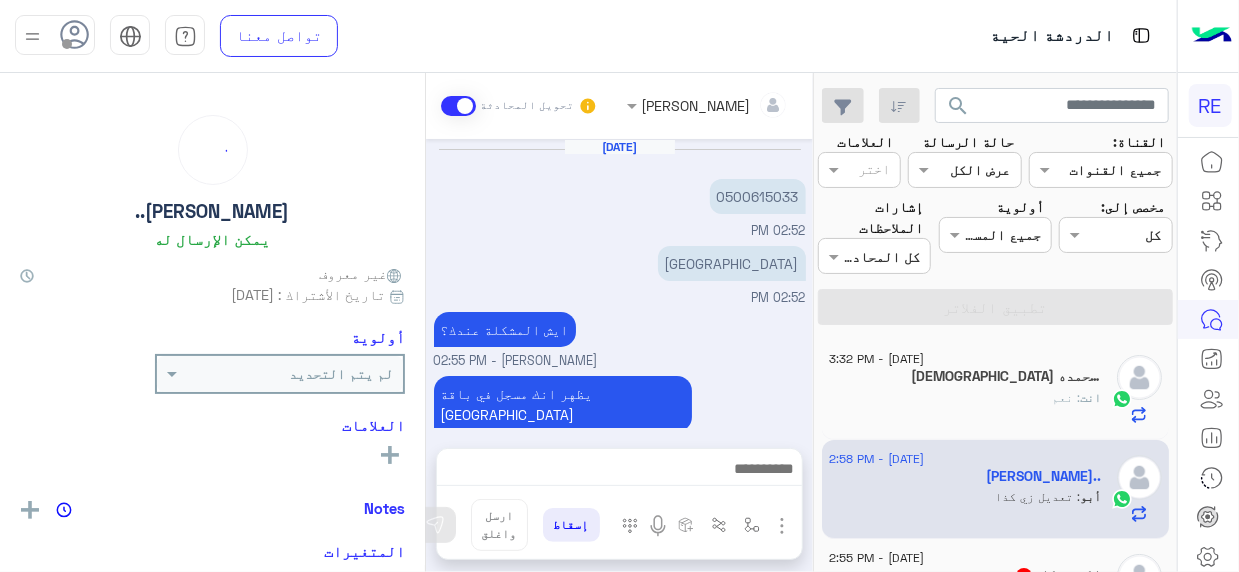 scroll, scrollTop: 859, scrollLeft: 0, axis: vertical 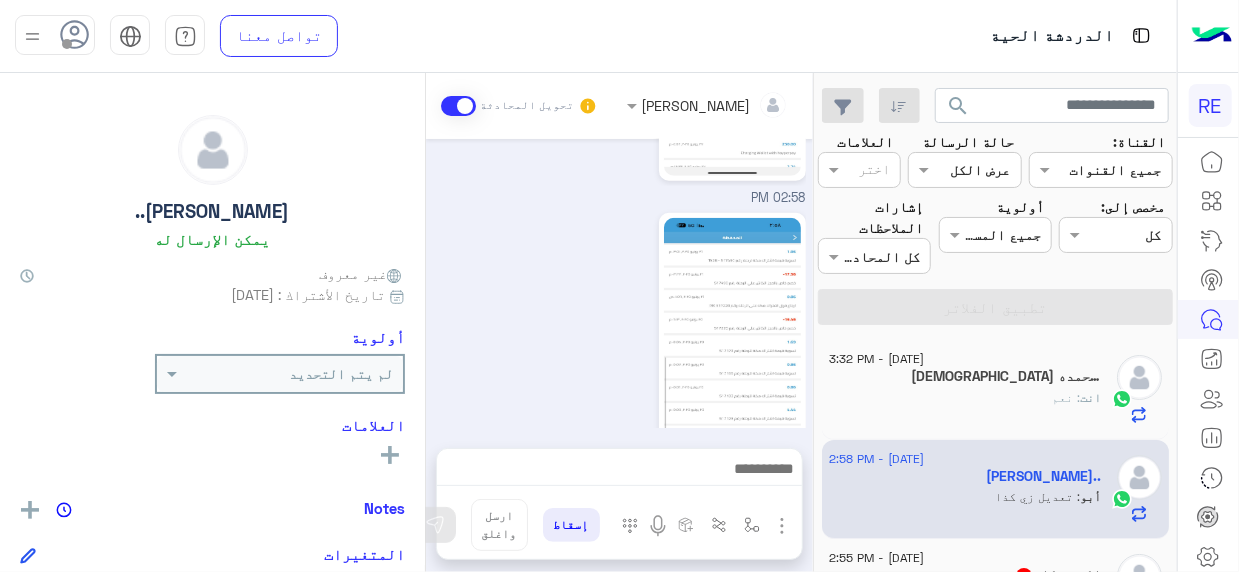 click 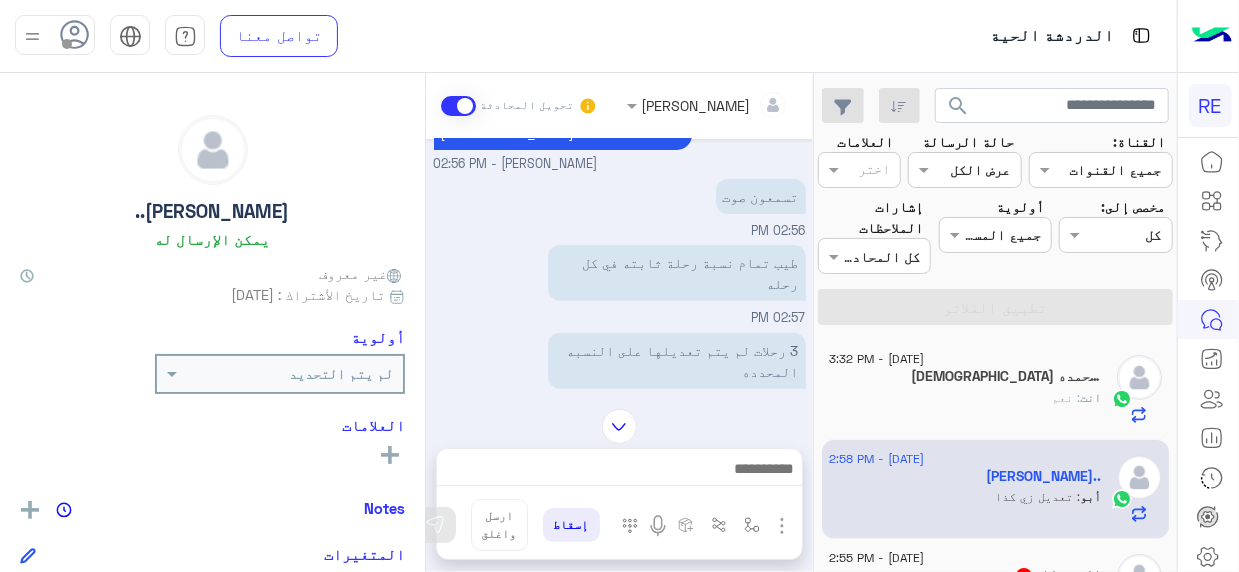 scroll, scrollTop: 285, scrollLeft: 0, axis: vertical 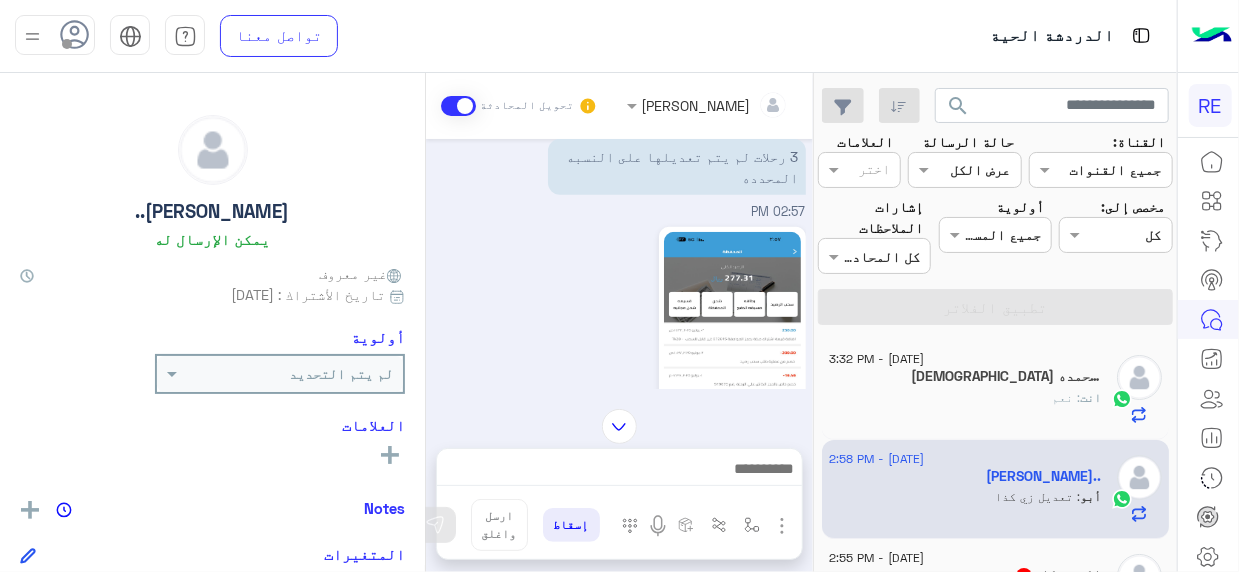 click 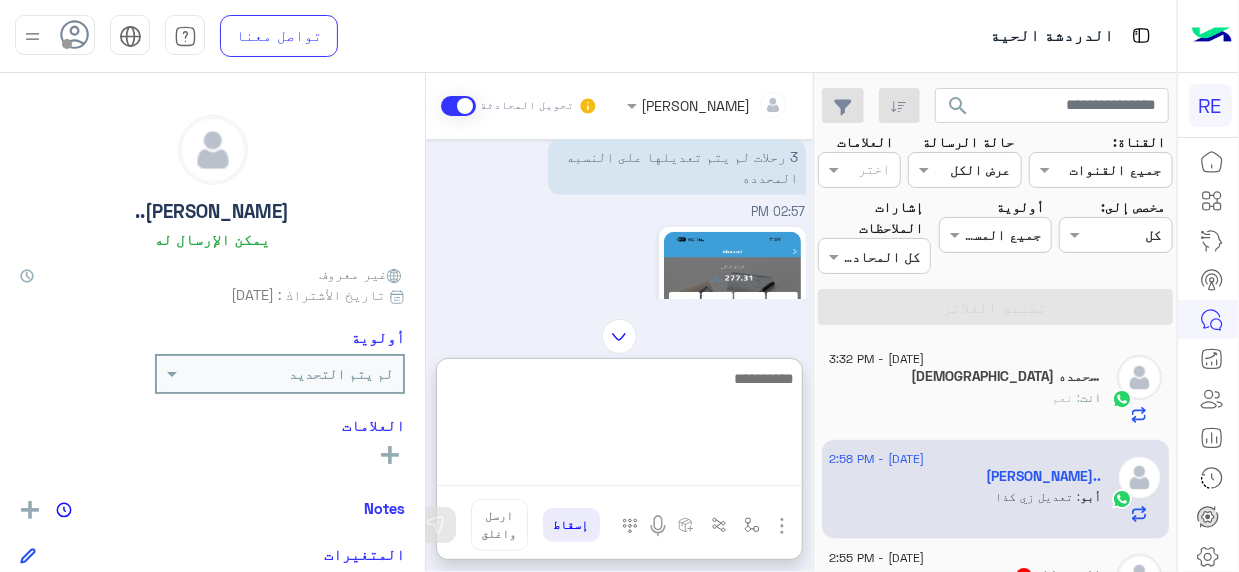 click at bounding box center (619, 426) 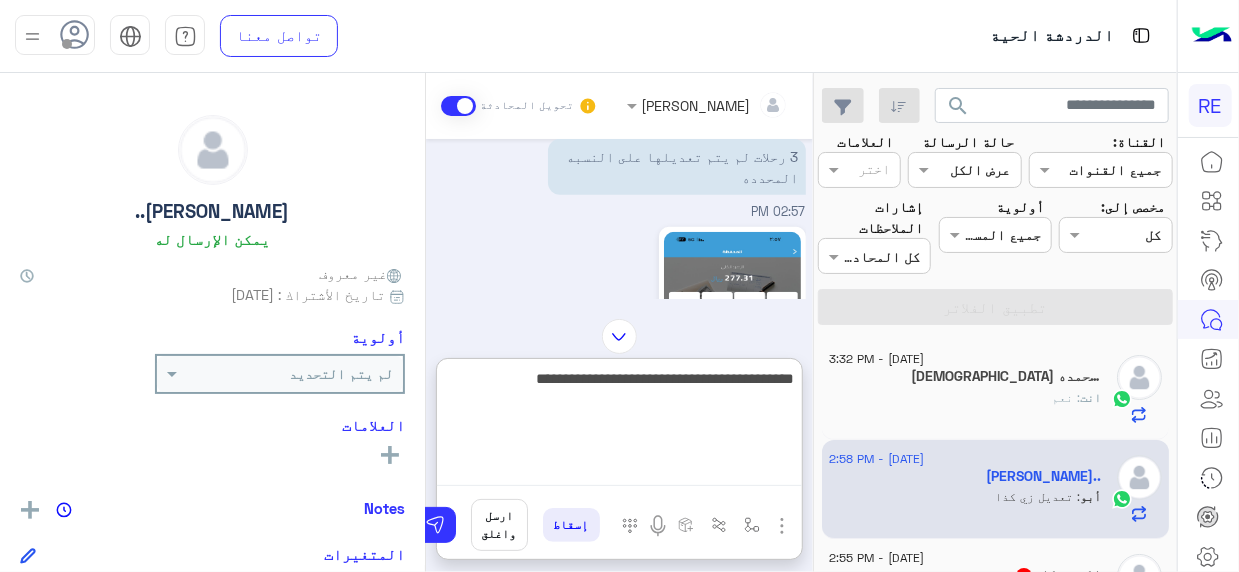 type on "**********" 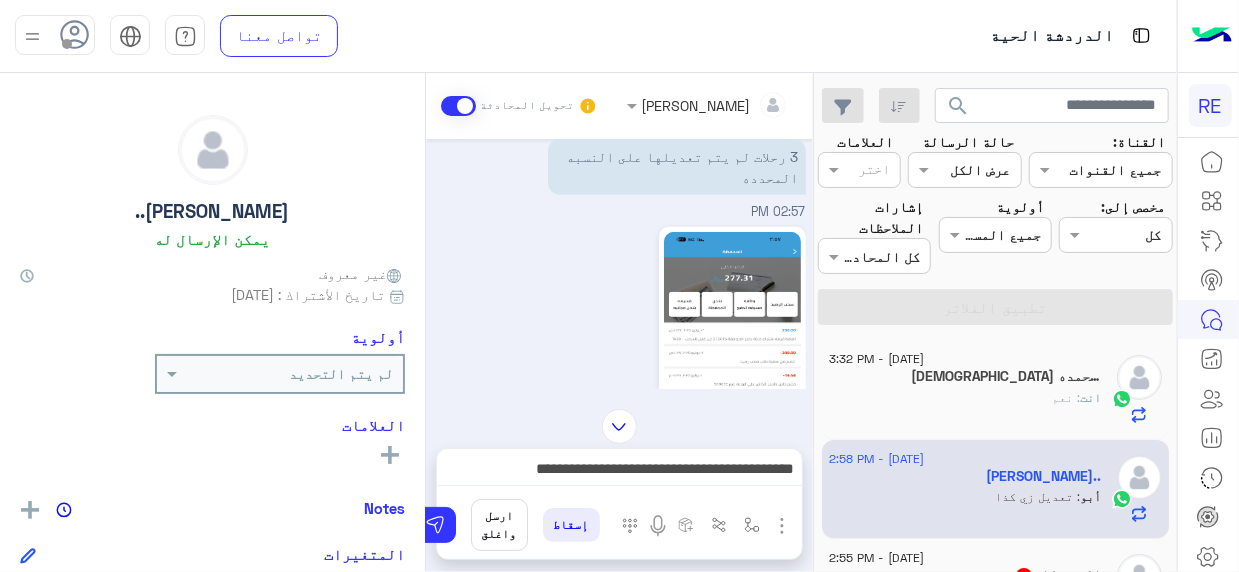 click 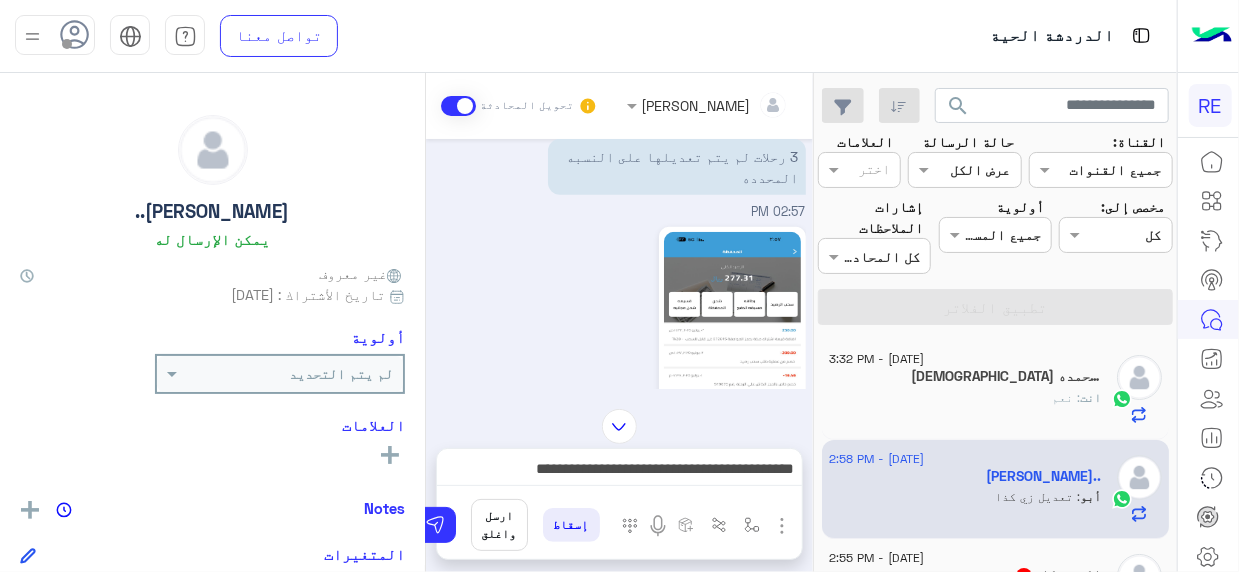click 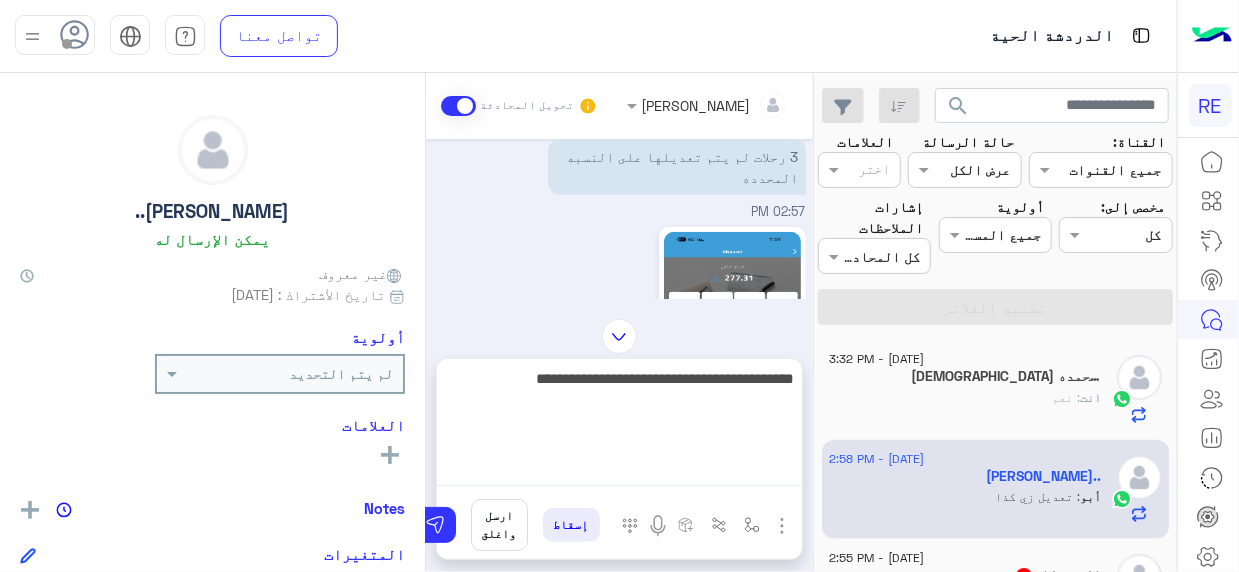 click on "**********" at bounding box center [619, 426] 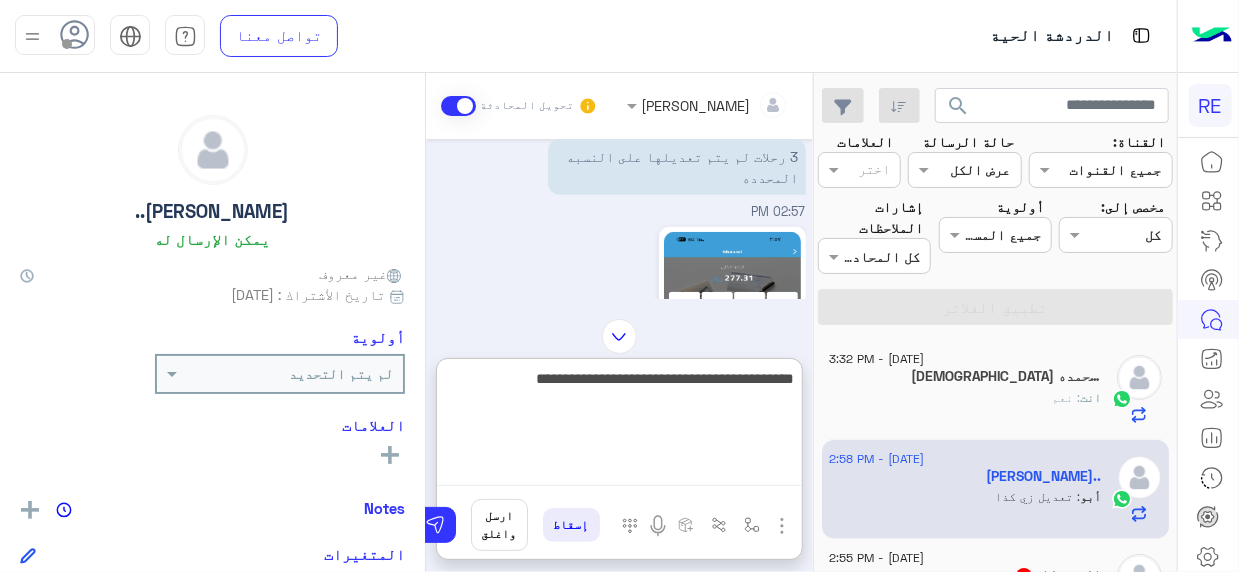 type 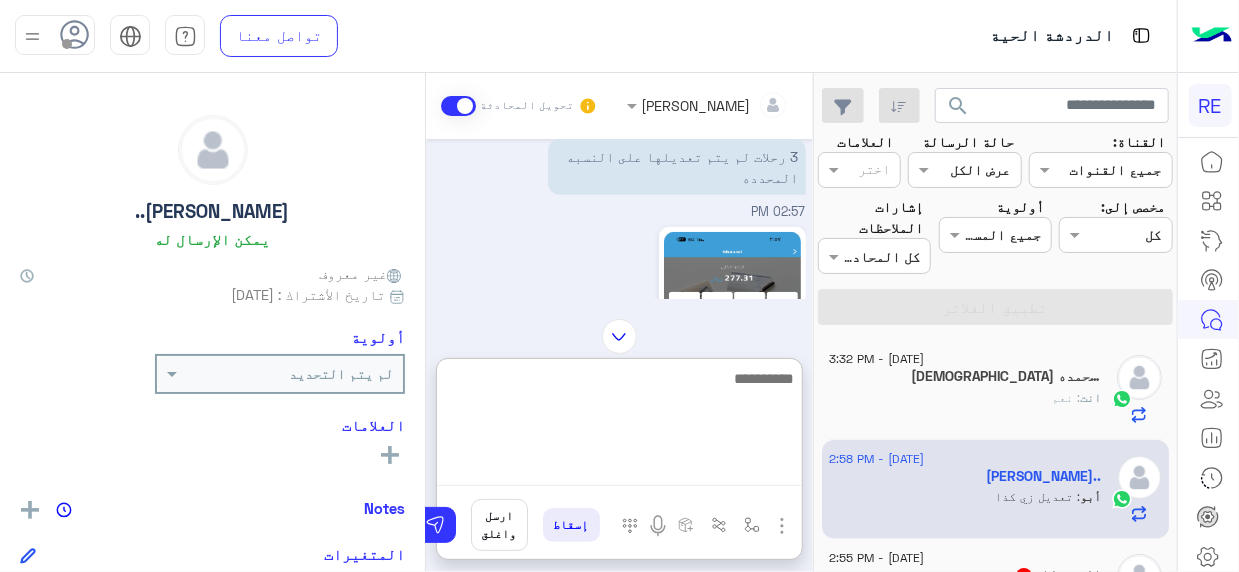 scroll, scrollTop: 1034, scrollLeft: 0, axis: vertical 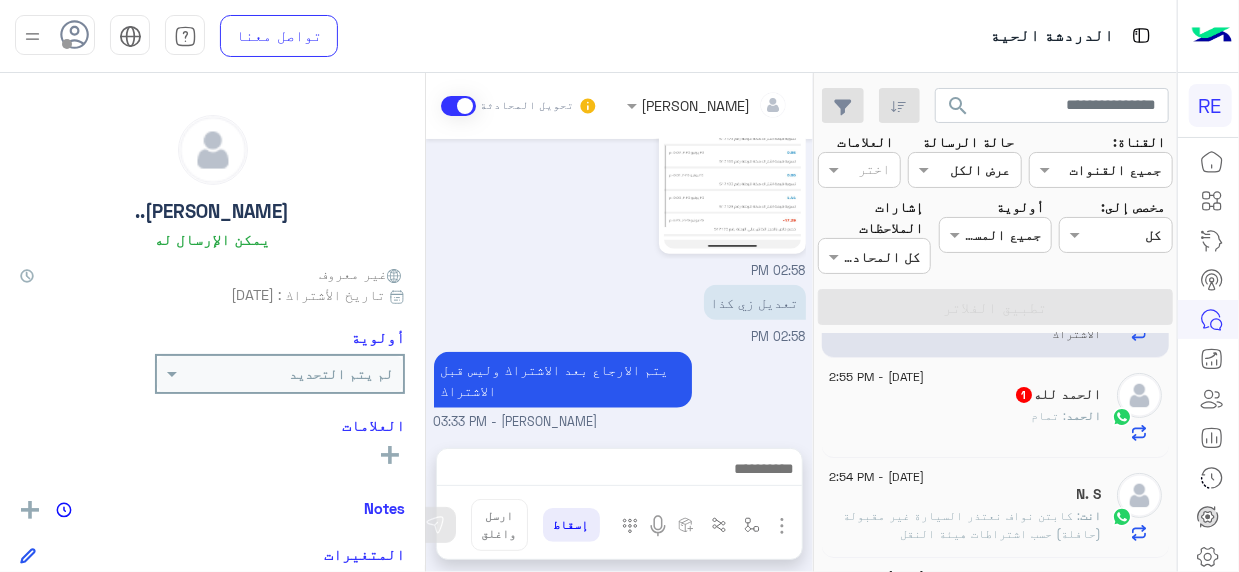 click on "الحمد لله  1" 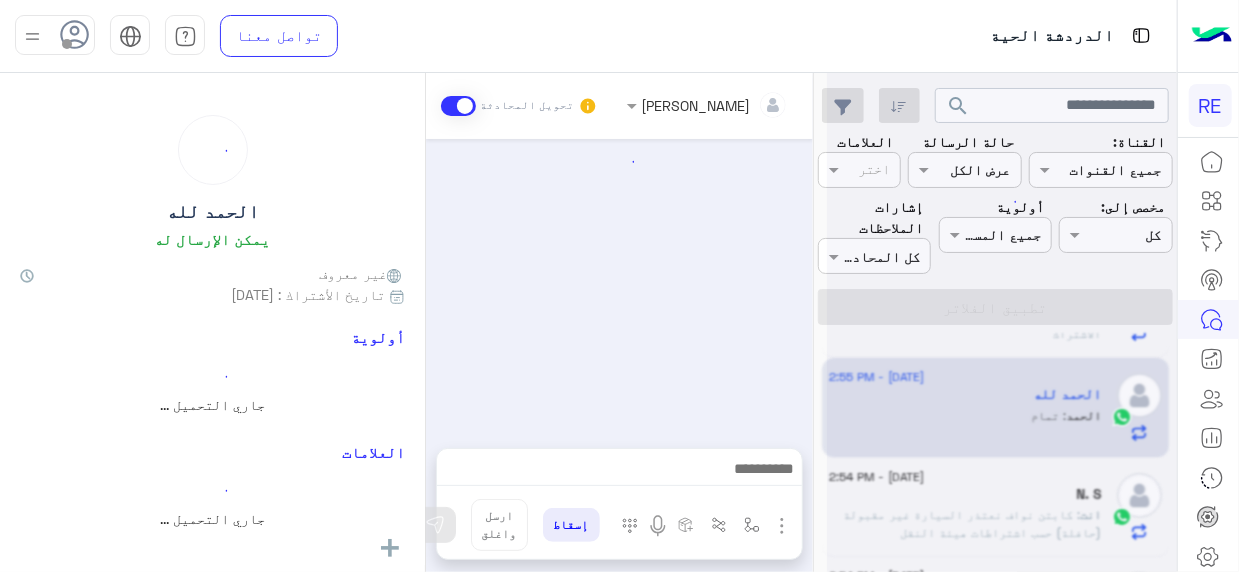 scroll, scrollTop: 407, scrollLeft: 0, axis: vertical 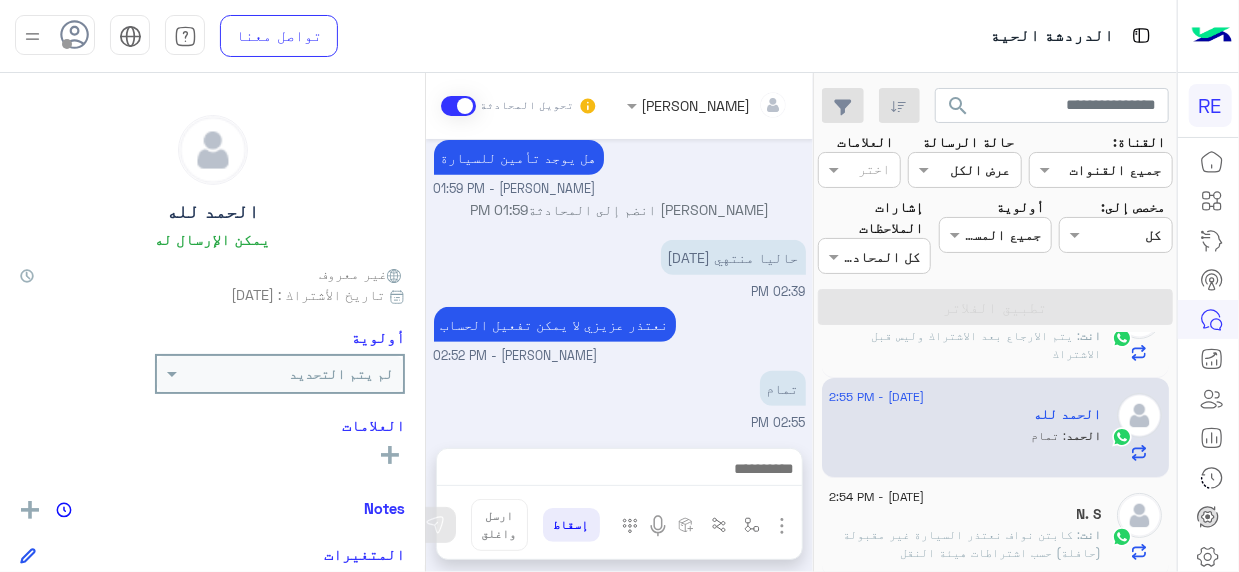 click on "[DATE]  شكرا لكم   04:23 PM   [PERSON_NAME] وضع التسليم للمحادثات نشط   10:21 PM      فضلًا زوّدنا برقم الجوال المسجّل في التطبيق حتى نتمكن من التحقق من حسابك وتقديم المساعدة اللازمة بأسرع وقت ممكن.  [PERSON_NAME] -  10:21 PM   [PERSON_NAME] انضم إلى المحادثة   10:21 PM      0557355599   10:30 PM   [DATE]  هل يوجد تأمين للسيارة  Terhal Almodon -  01:59 PM   [PERSON_NAME] انضم إلى المحادثة   01:59 PM      حاليا منتهي [DATE]   02:39 PM  نعتذر عزيزي لا يمكن تفعيل الحساب  [PERSON_NAME] -  02:52 PM  تمام   02:55 PM" at bounding box center (619, 283) 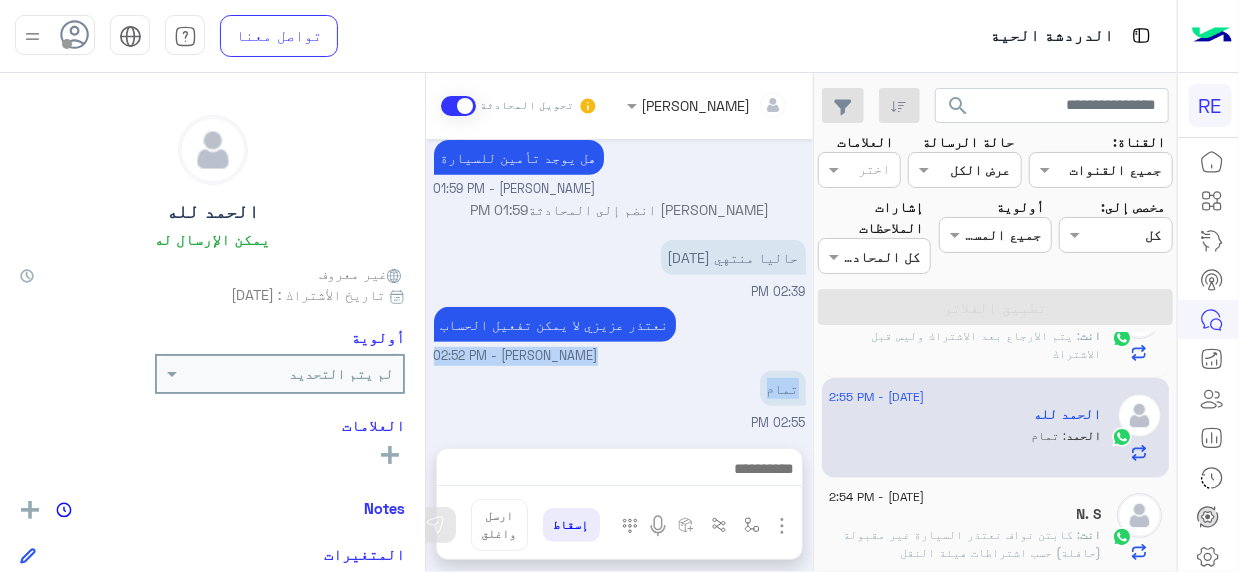 drag, startPoint x: 813, startPoint y: 369, endPoint x: 814, endPoint y: 302, distance: 67.00746 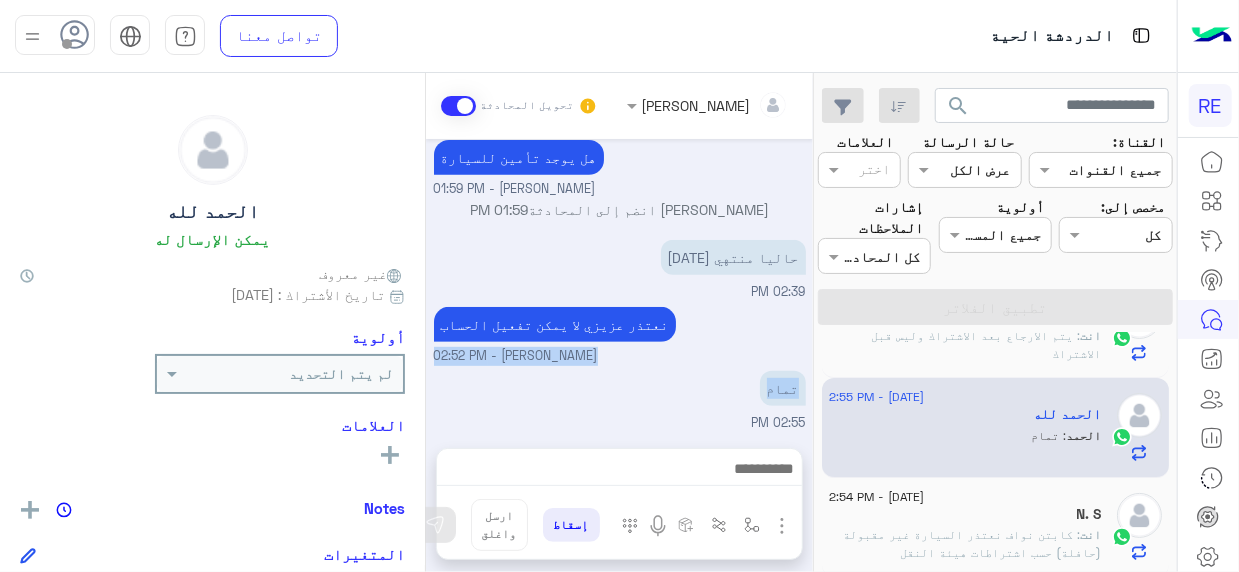 scroll, scrollTop: 10, scrollLeft: 0, axis: vertical 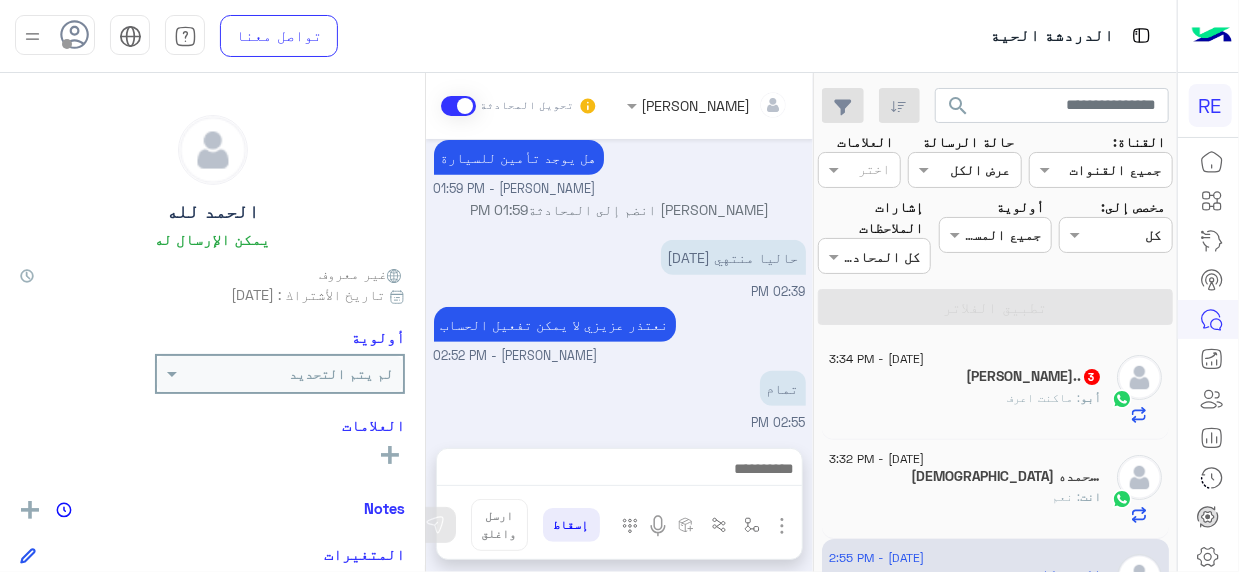 click on "أبو : ماكنت اعرف" 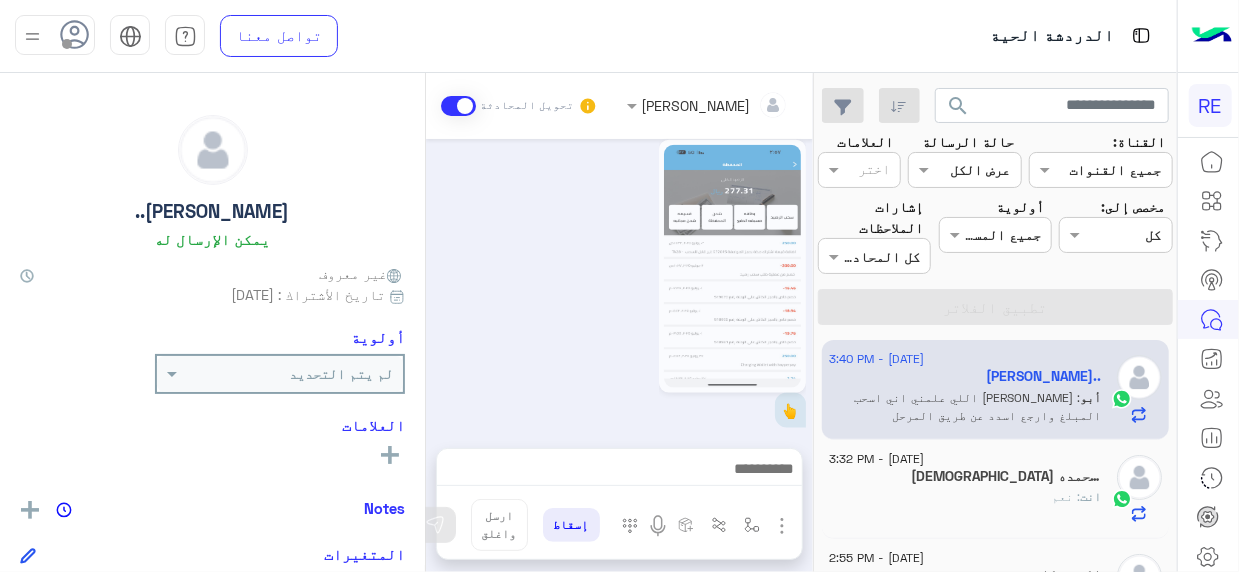 scroll, scrollTop: 1422, scrollLeft: 0, axis: vertical 